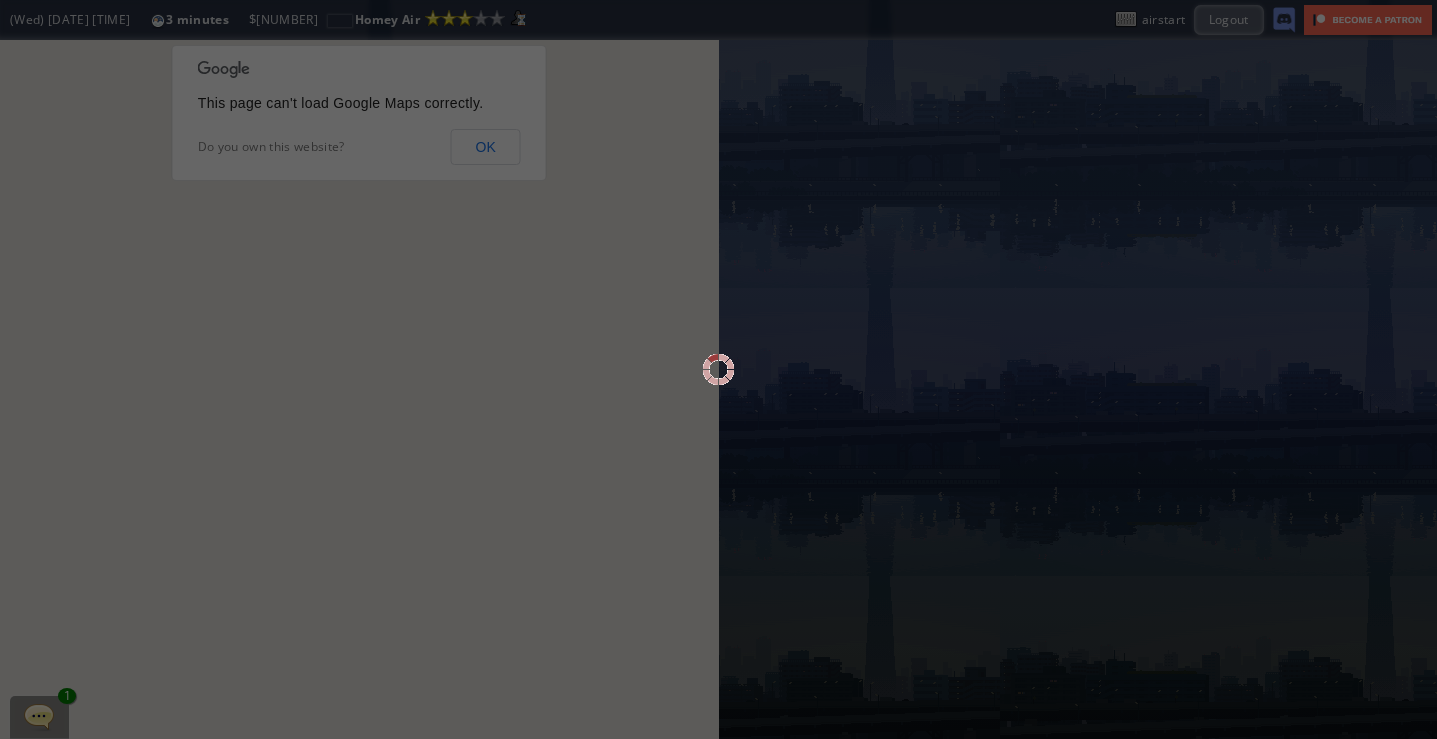 scroll, scrollTop: 0, scrollLeft: 0, axis: both 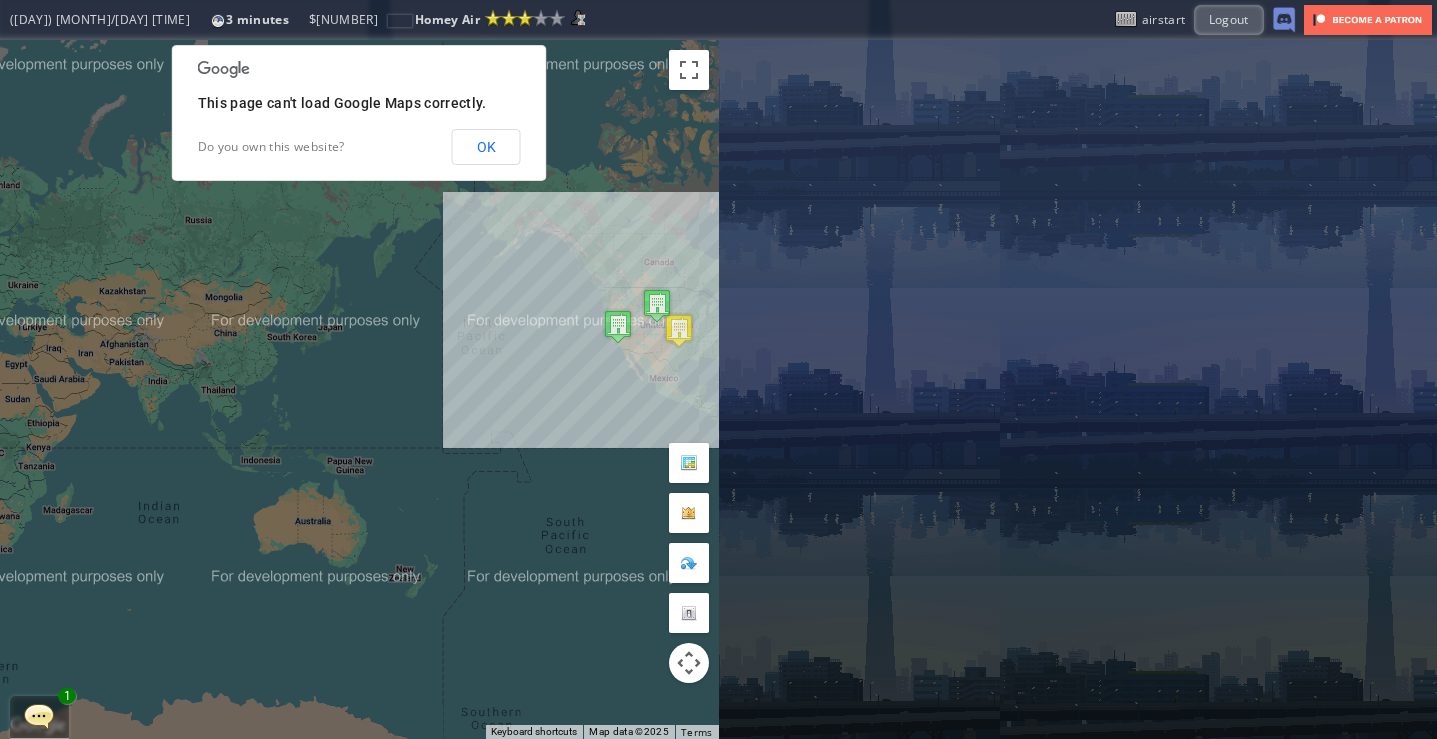 click at bounding box center (39, 716) 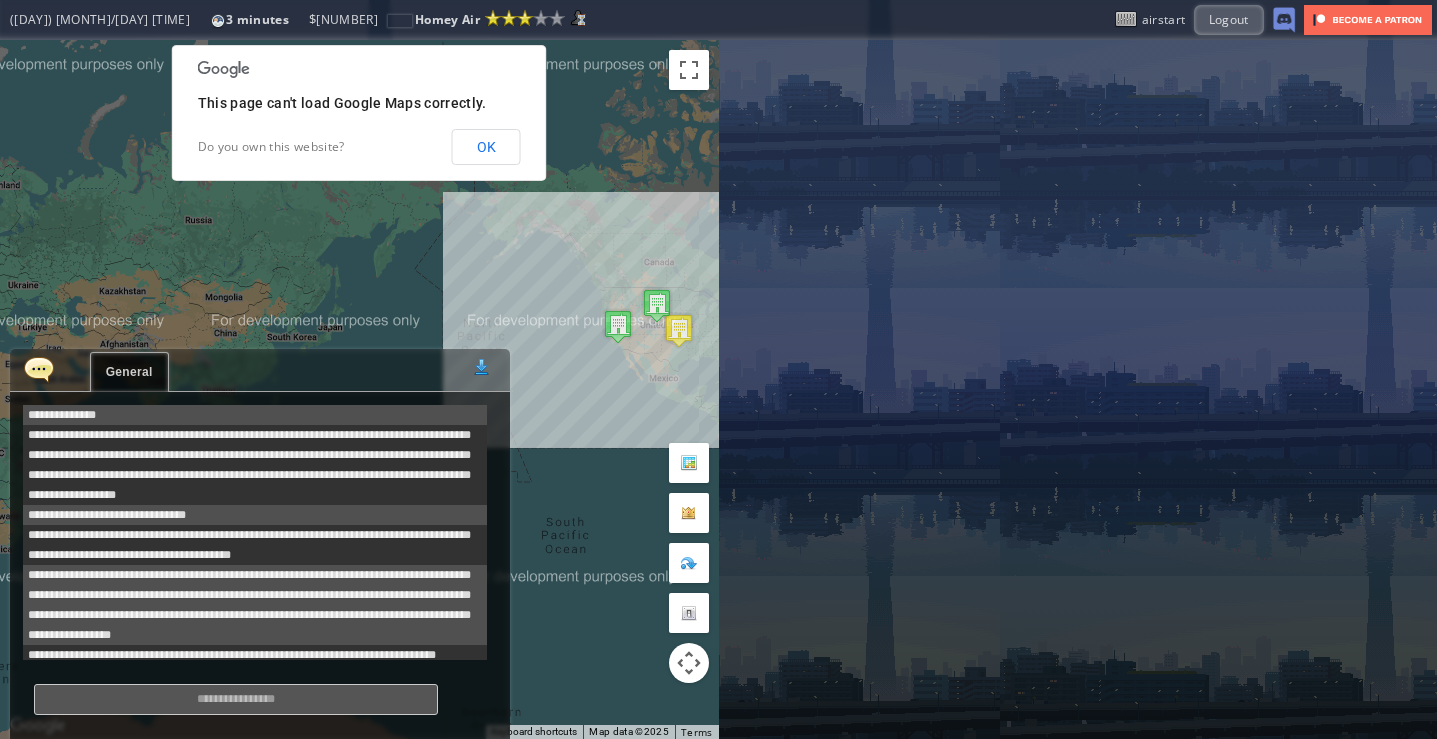 scroll, scrollTop: 558, scrollLeft: 0, axis: vertical 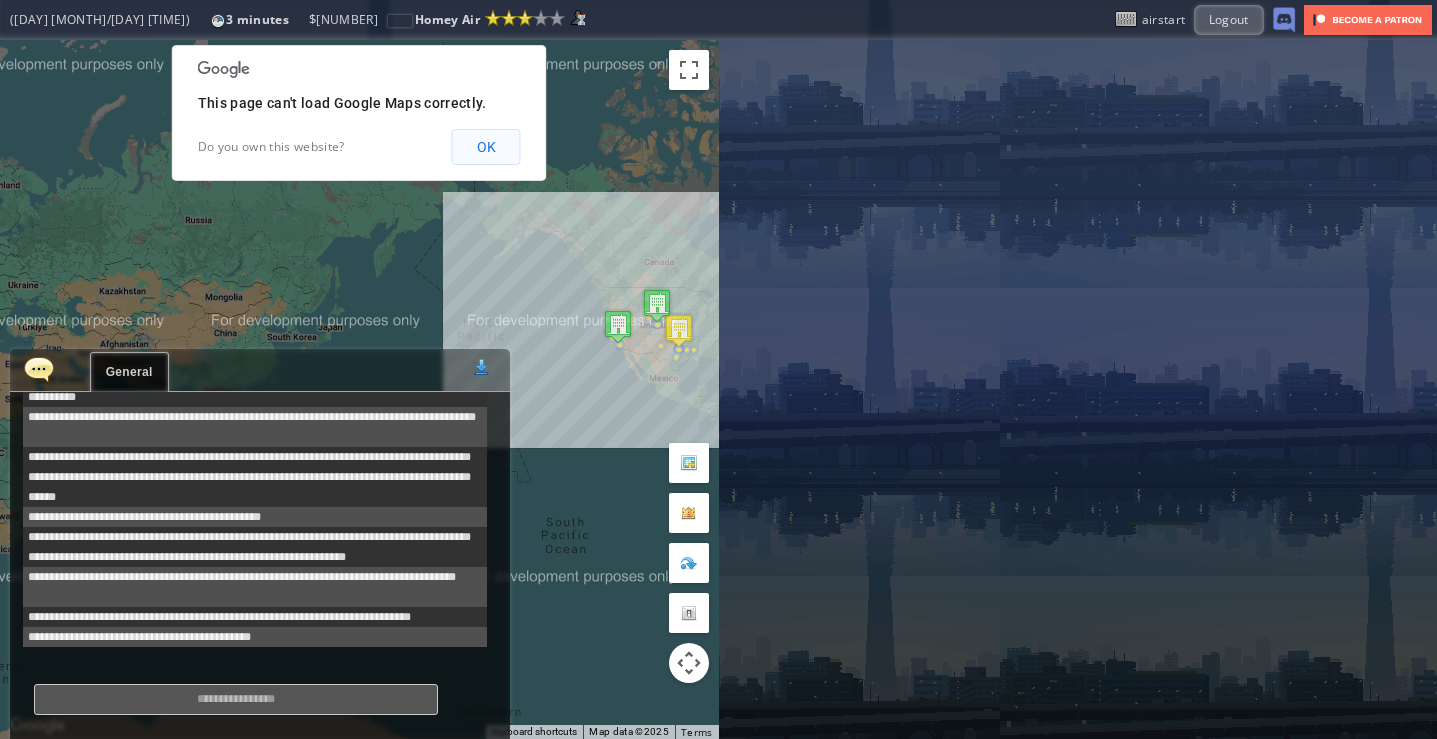 click on "OK" at bounding box center (486, 147) 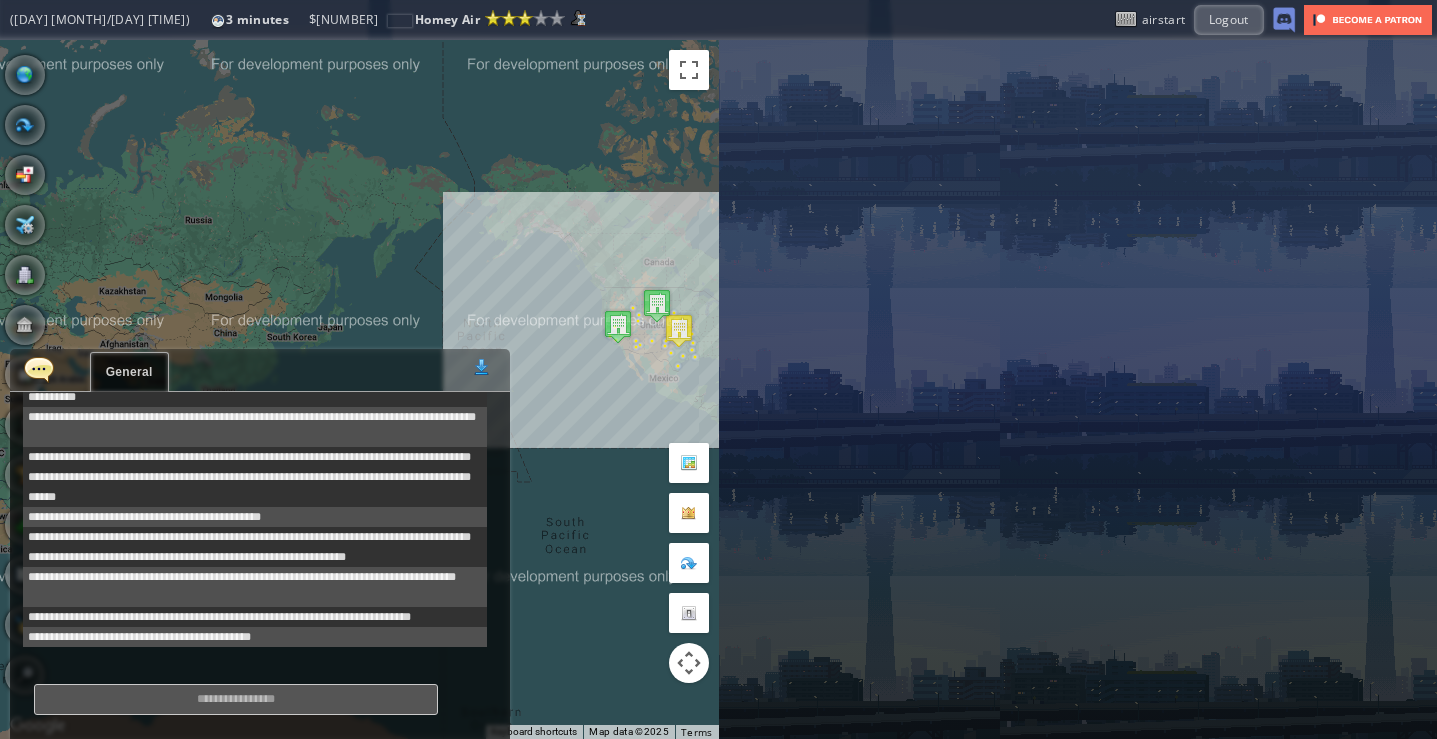 click at bounding box center (39, 369) 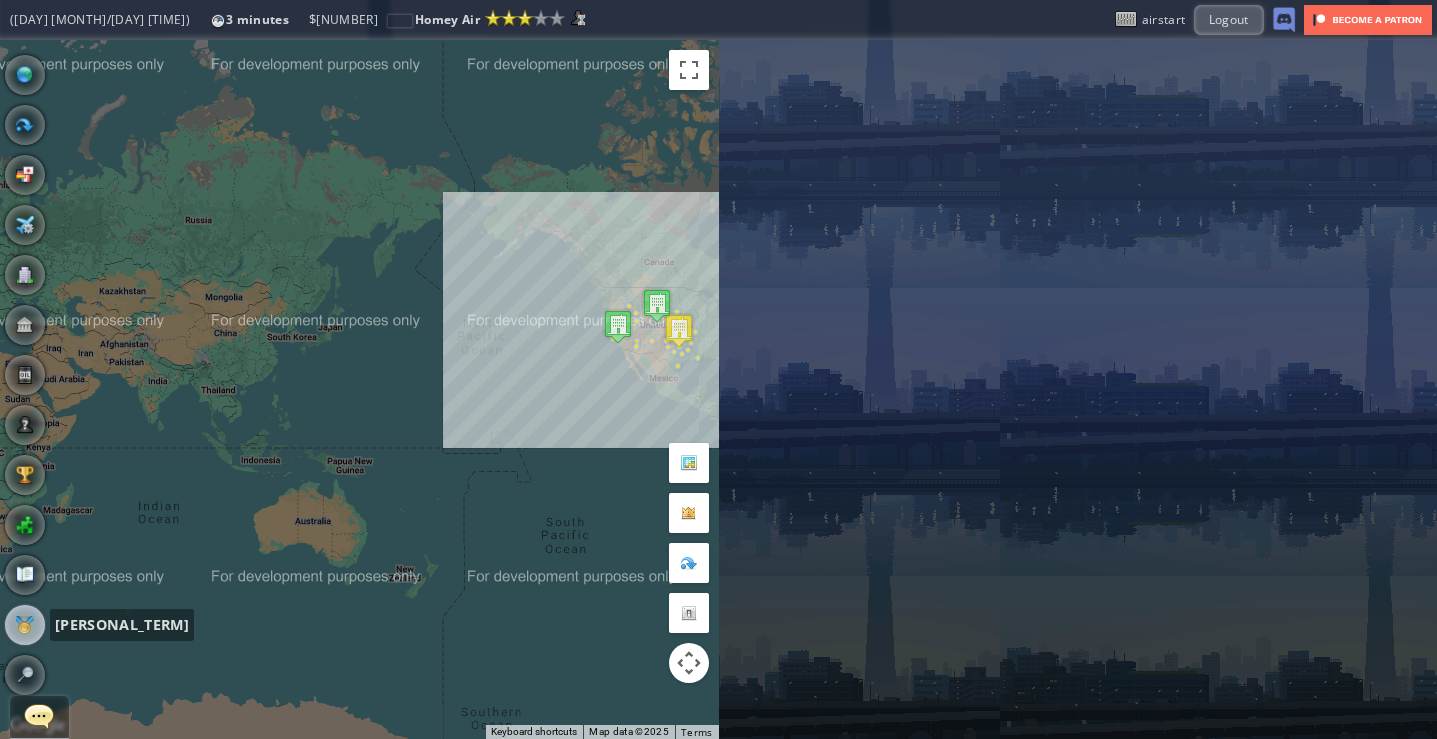 click at bounding box center [25, 625] 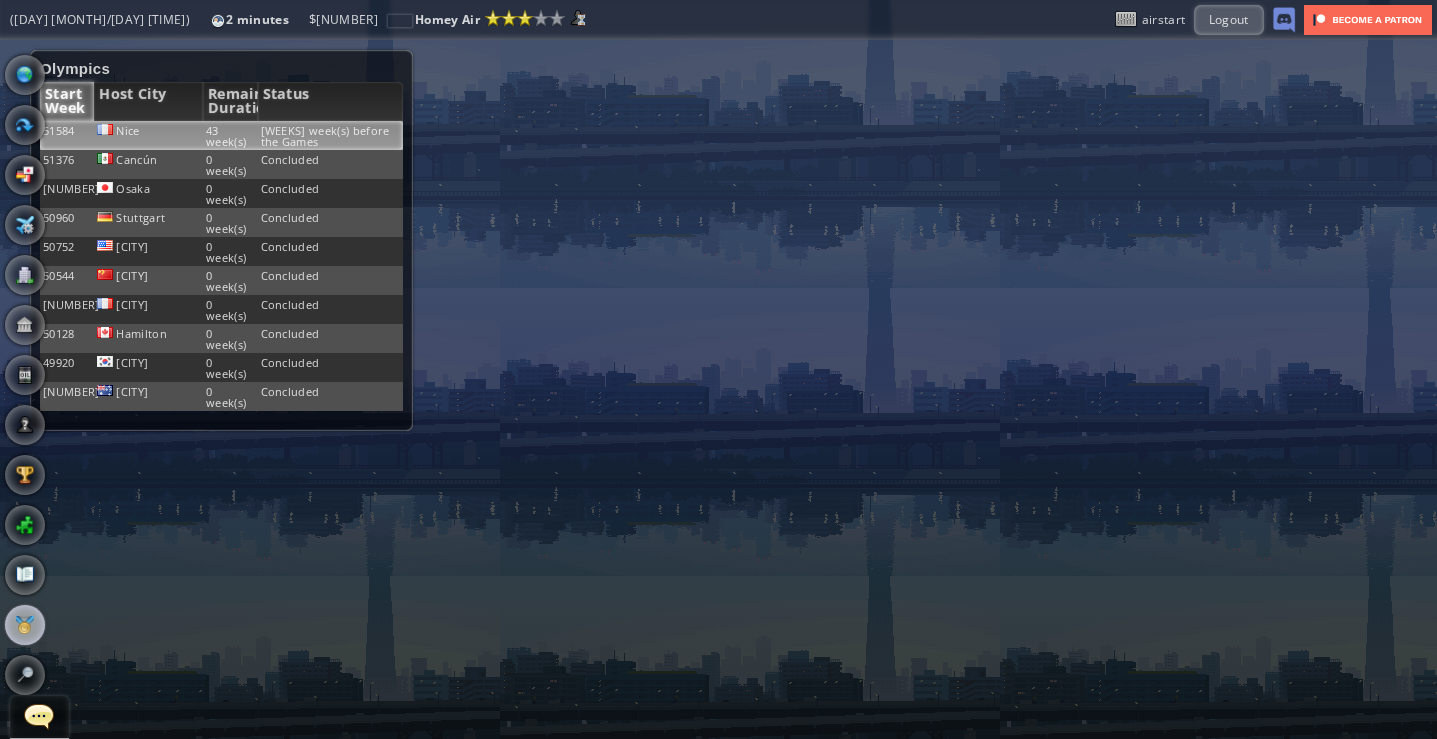 click on "[WEEKS] week(s) before the Games" at bounding box center (330, 135) 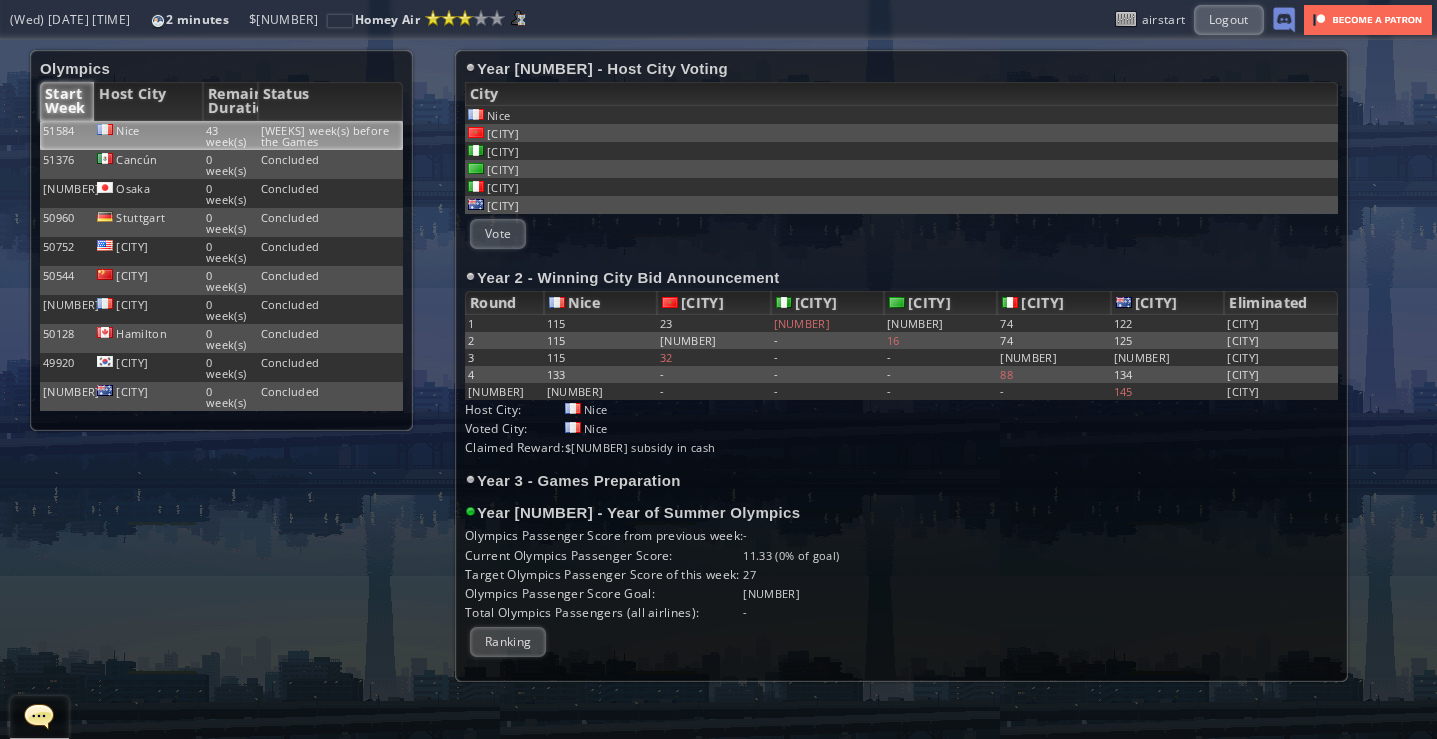 click at bounding box center [39, 716] 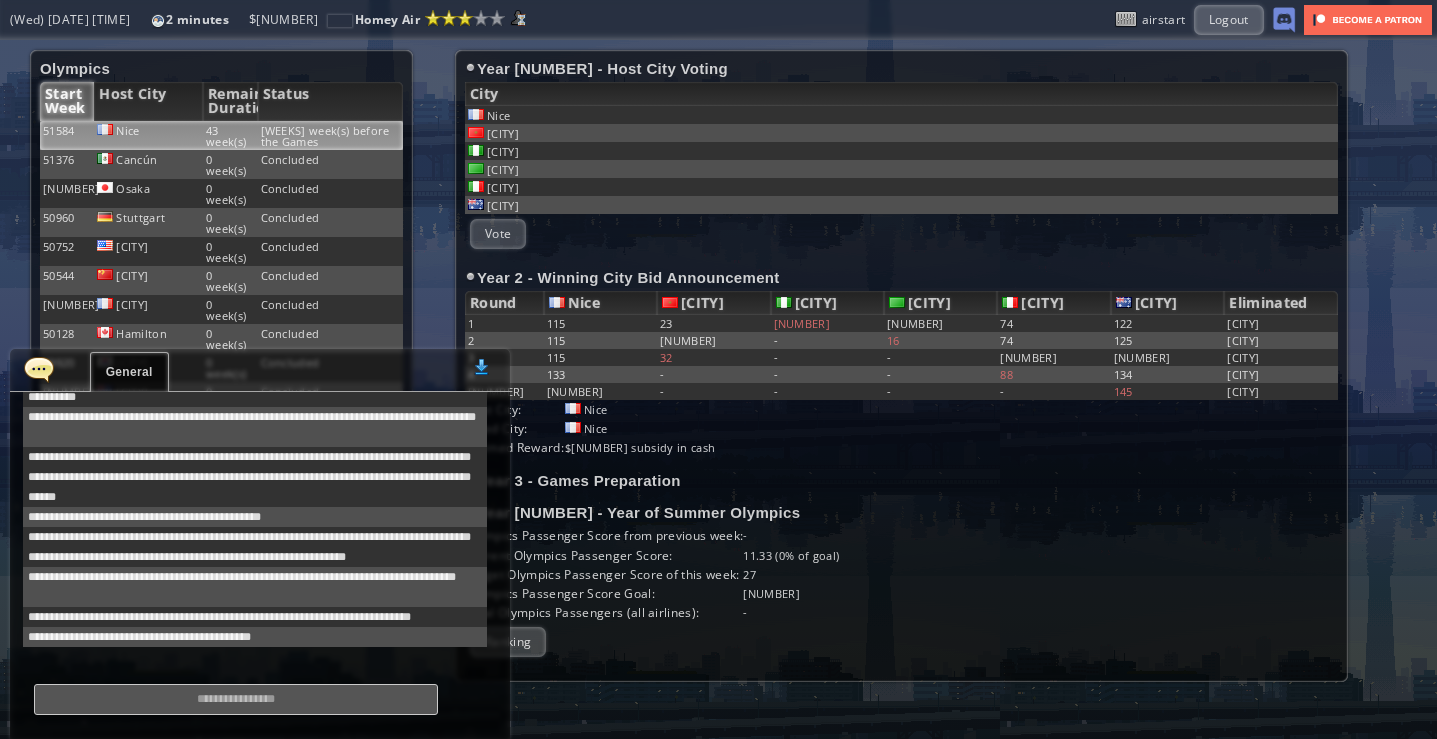 scroll, scrollTop: 538, scrollLeft: 0, axis: vertical 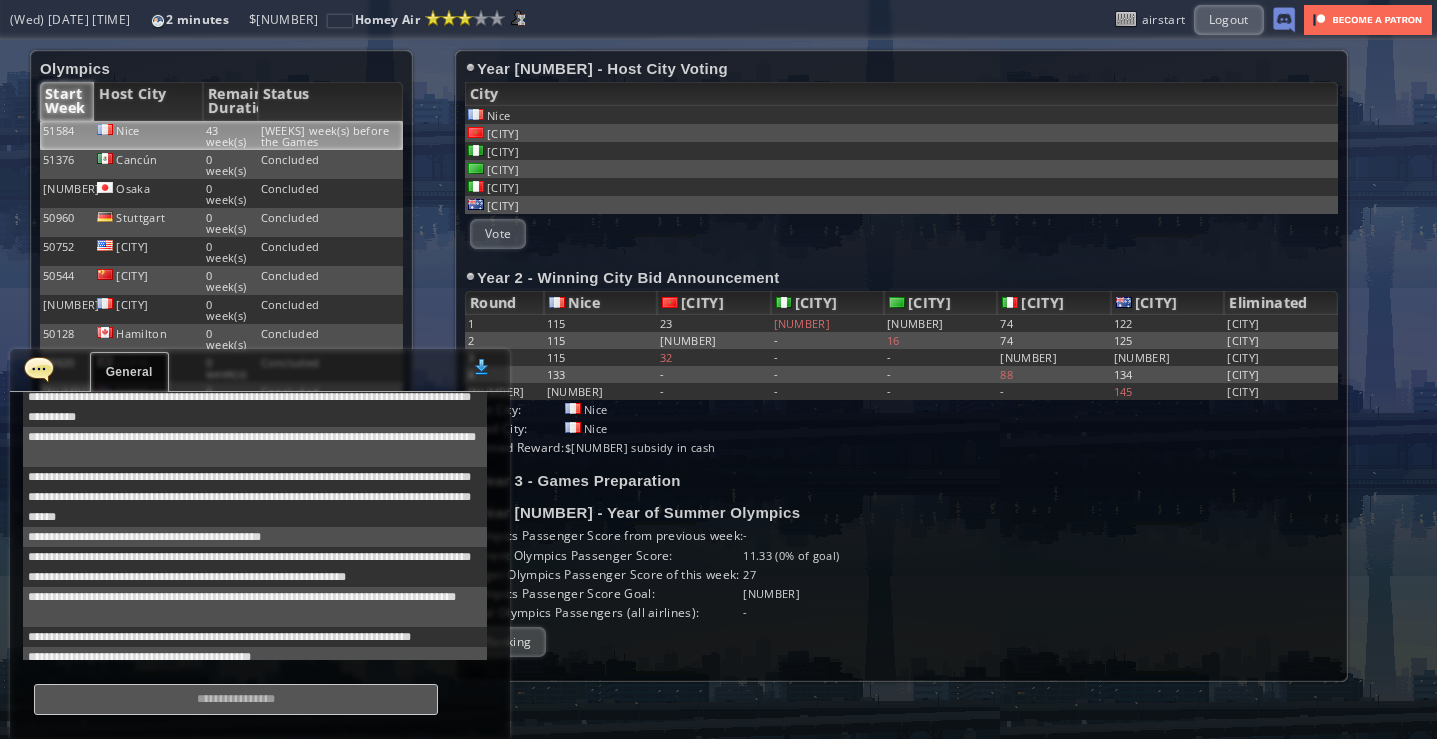 click at bounding box center [236, 699] 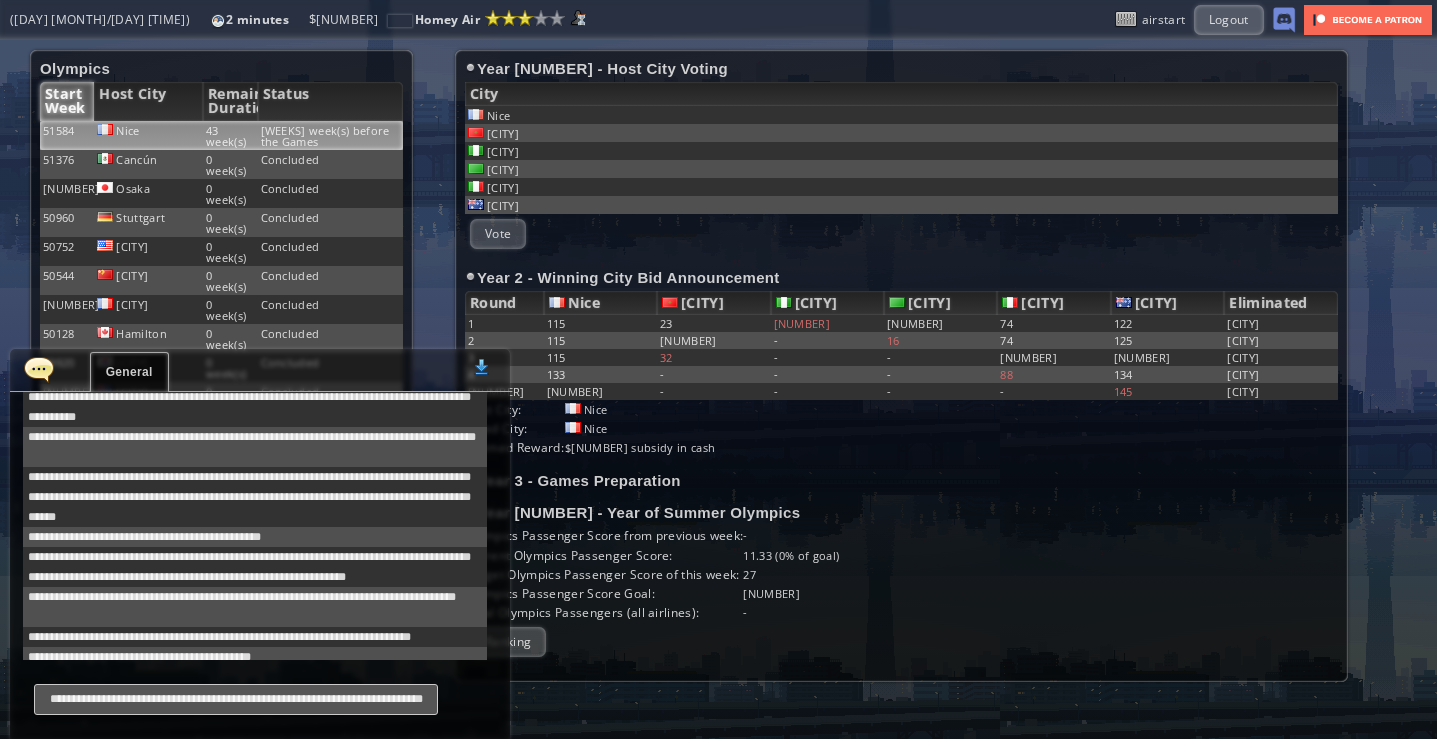 scroll, scrollTop: 0, scrollLeft: 21, axis: horizontal 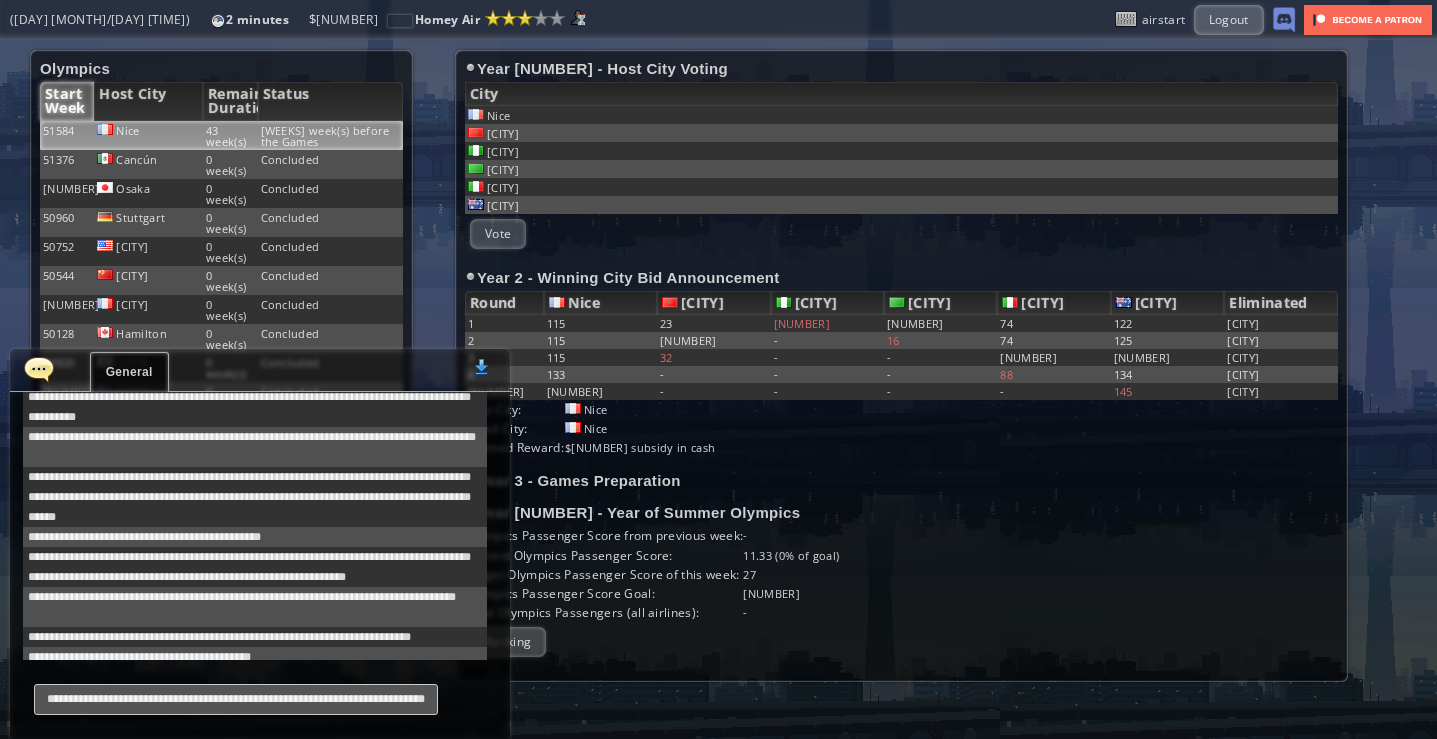 type on "**********" 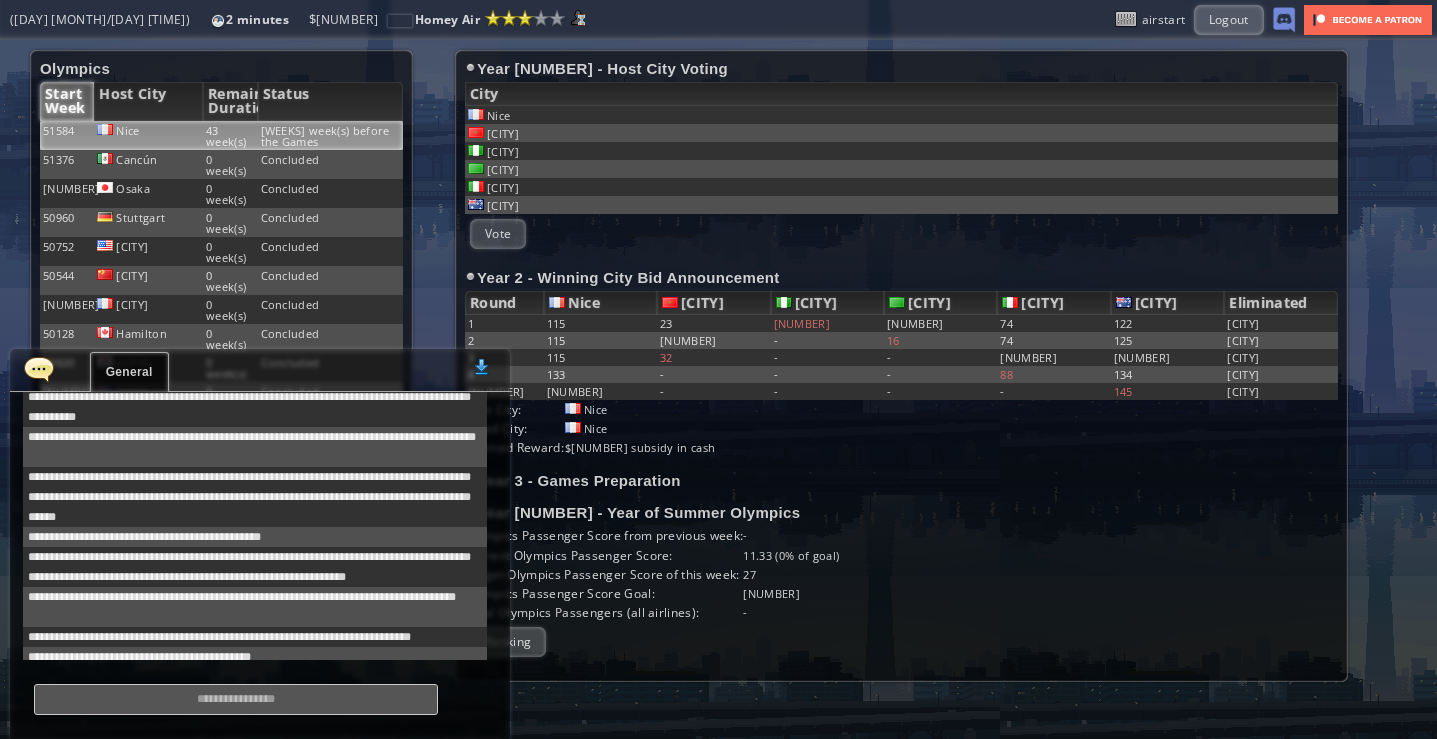 scroll, scrollTop: 0, scrollLeft: 0, axis: both 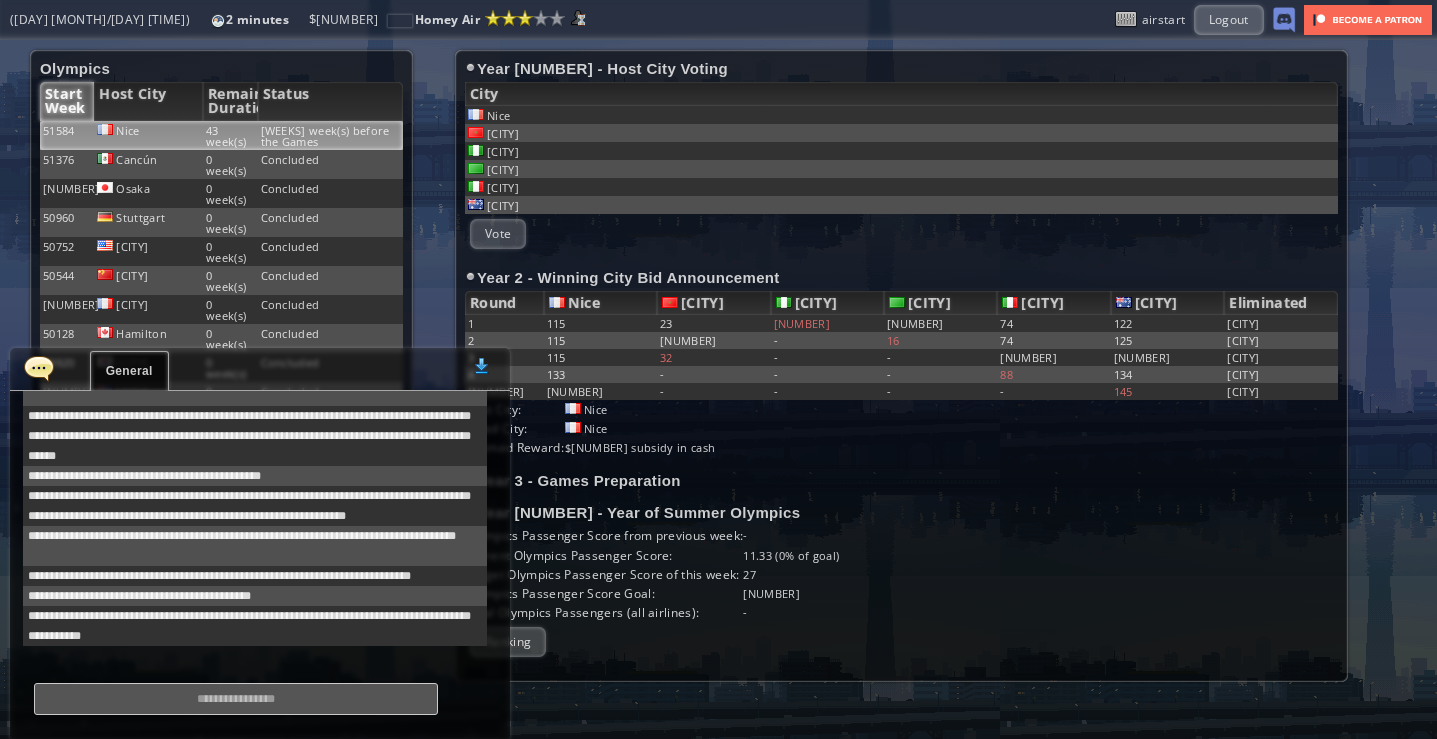 click on "Year [NUMBER] - Year of Summer Olympics" at bounding box center [901, 512] 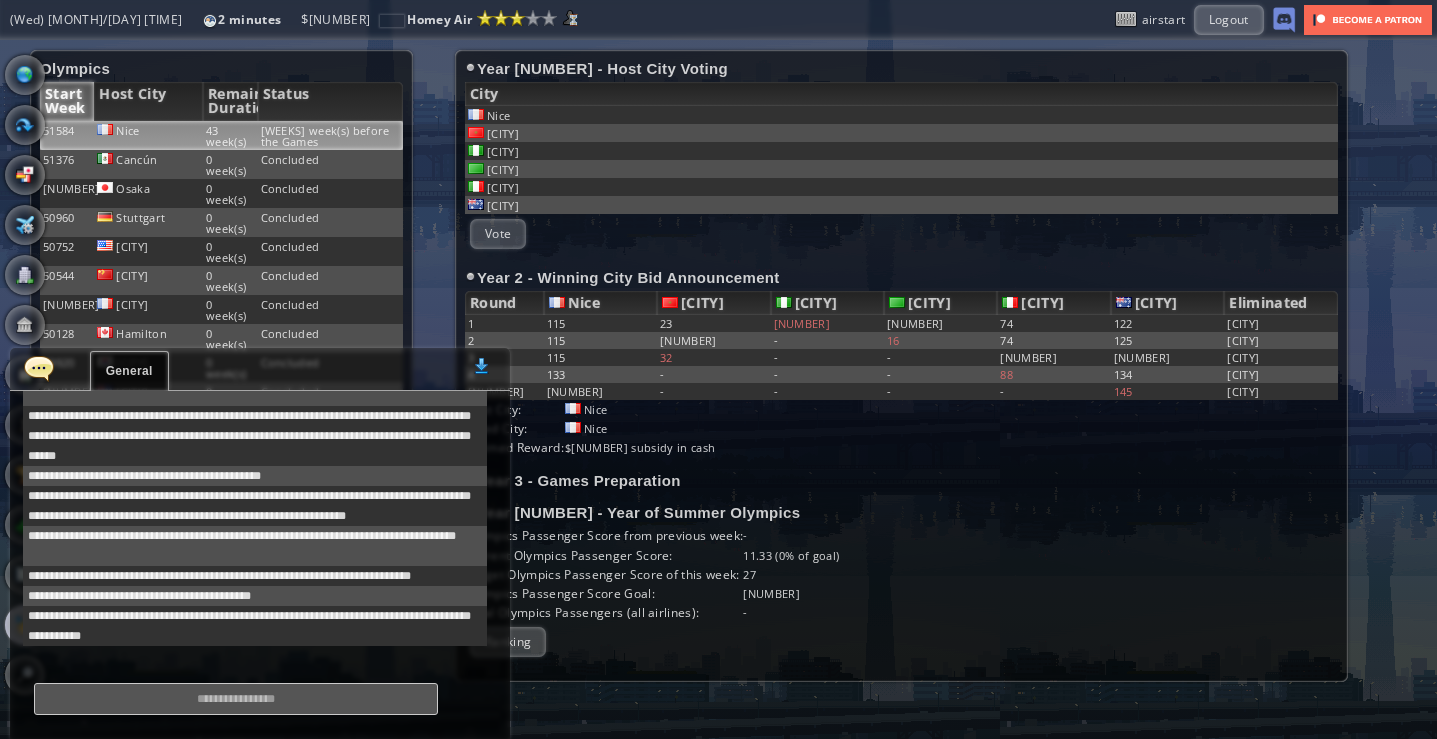 click at bounding box center (39, 368) 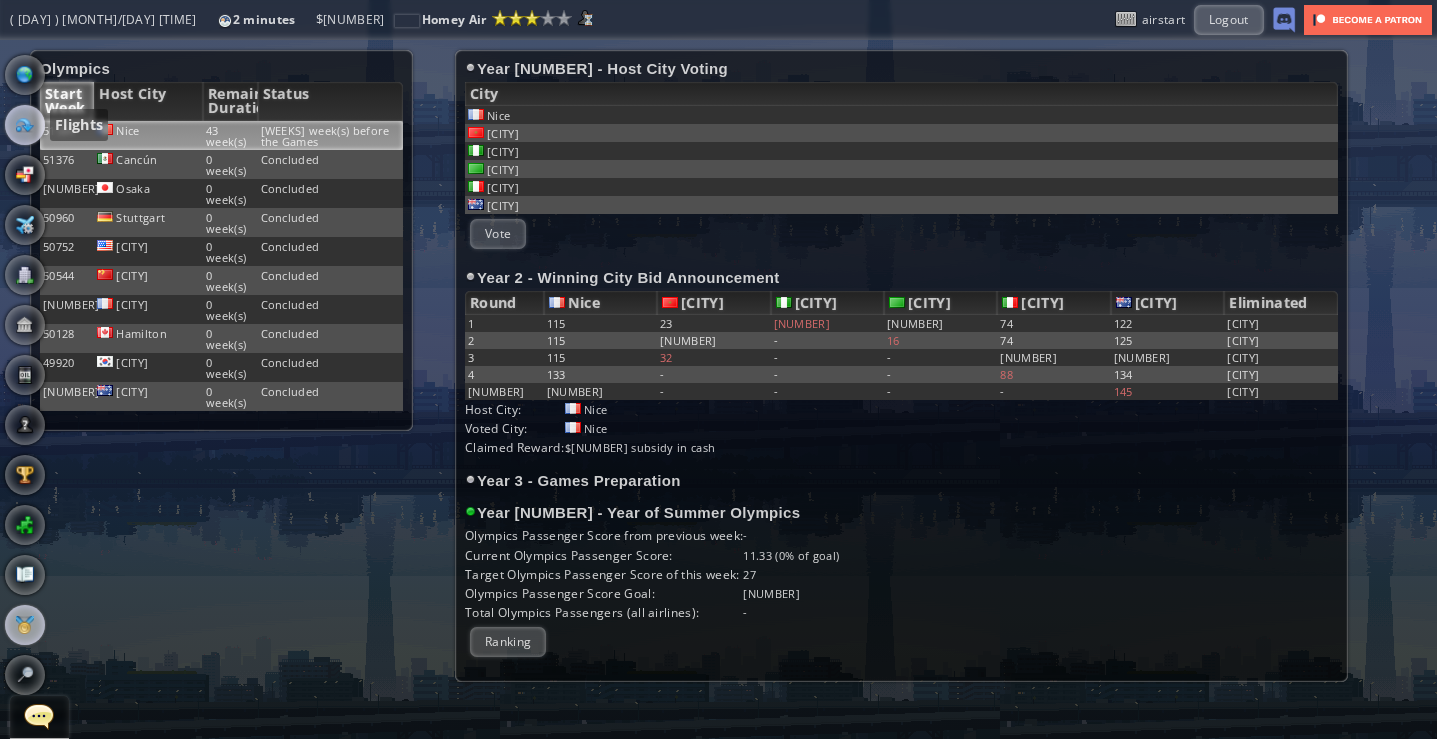 click at bounding box center [25, 125] 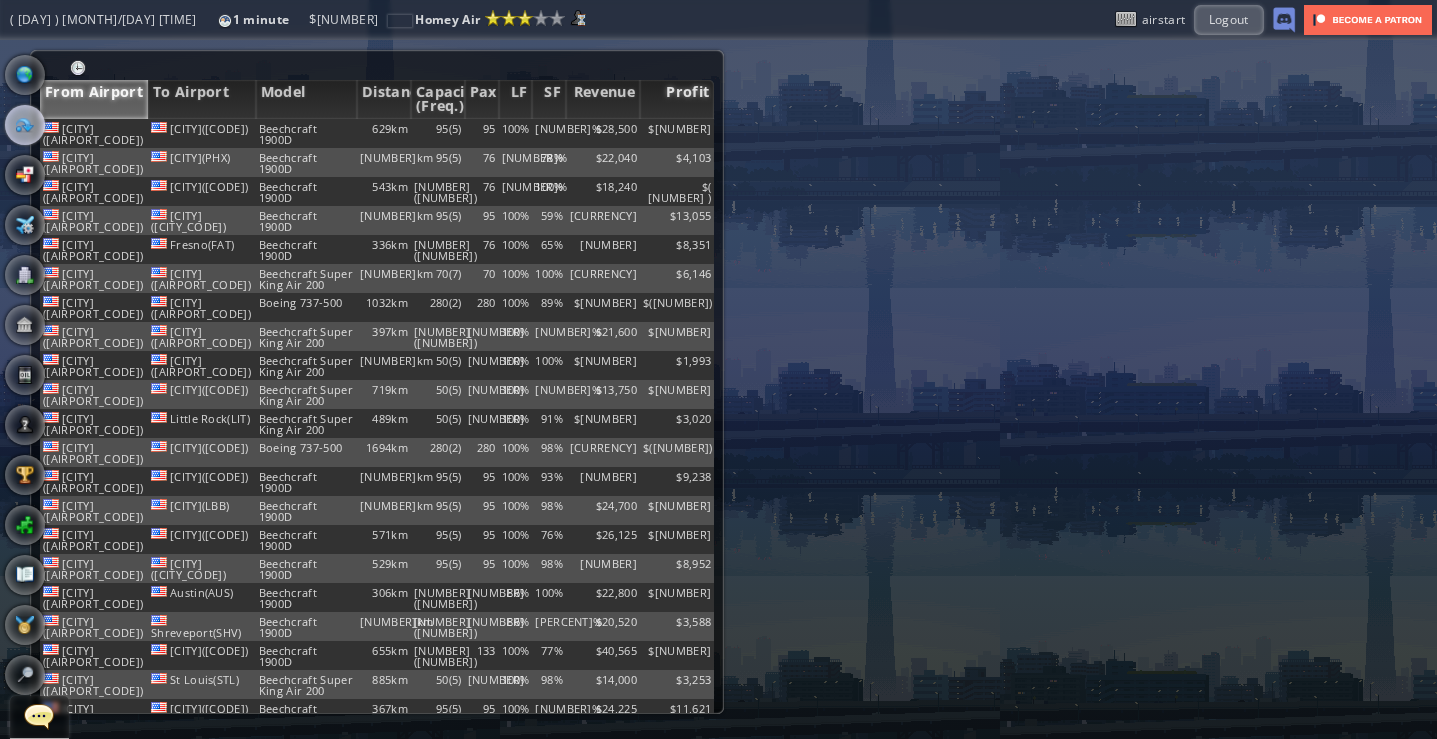 click on "Profit" at bounding box center [677, 99] 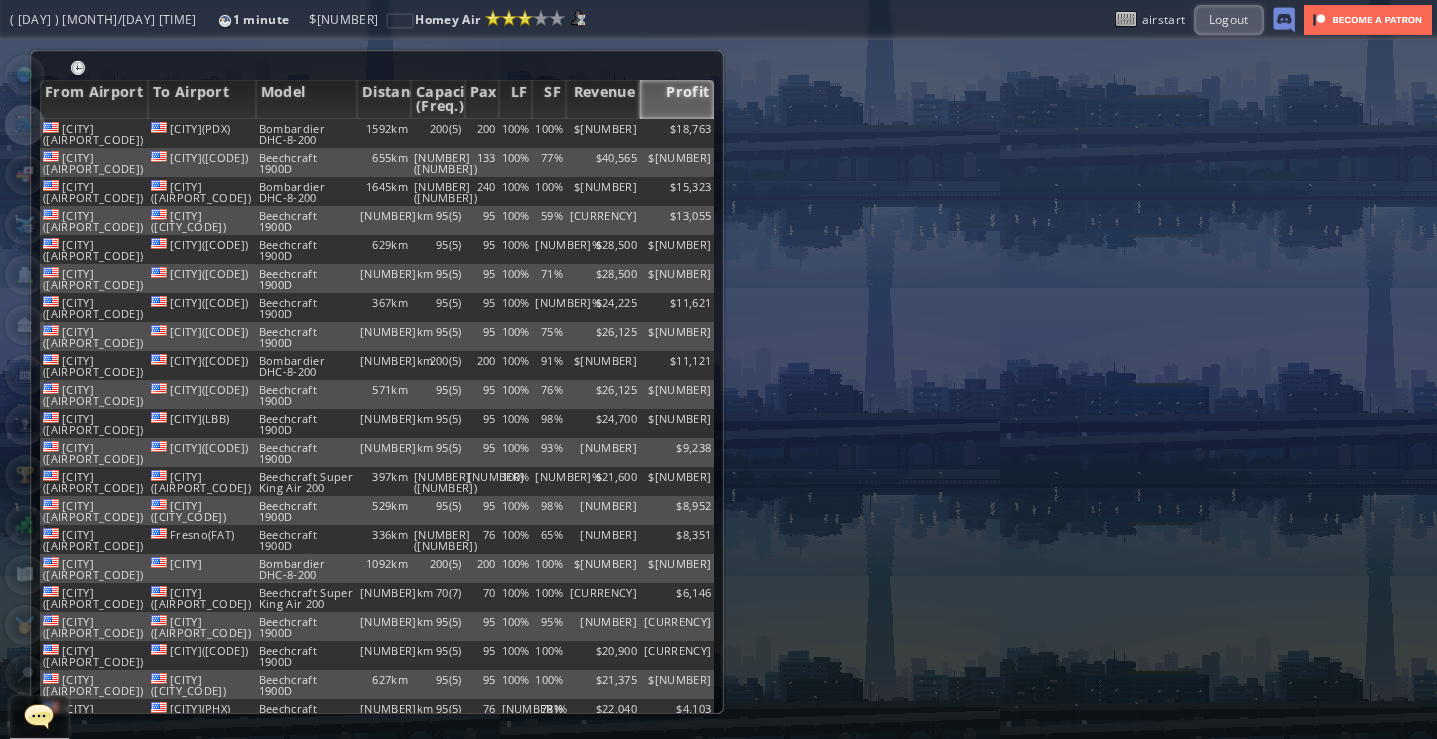 click on "Profit" at bounding box center [677, 99] 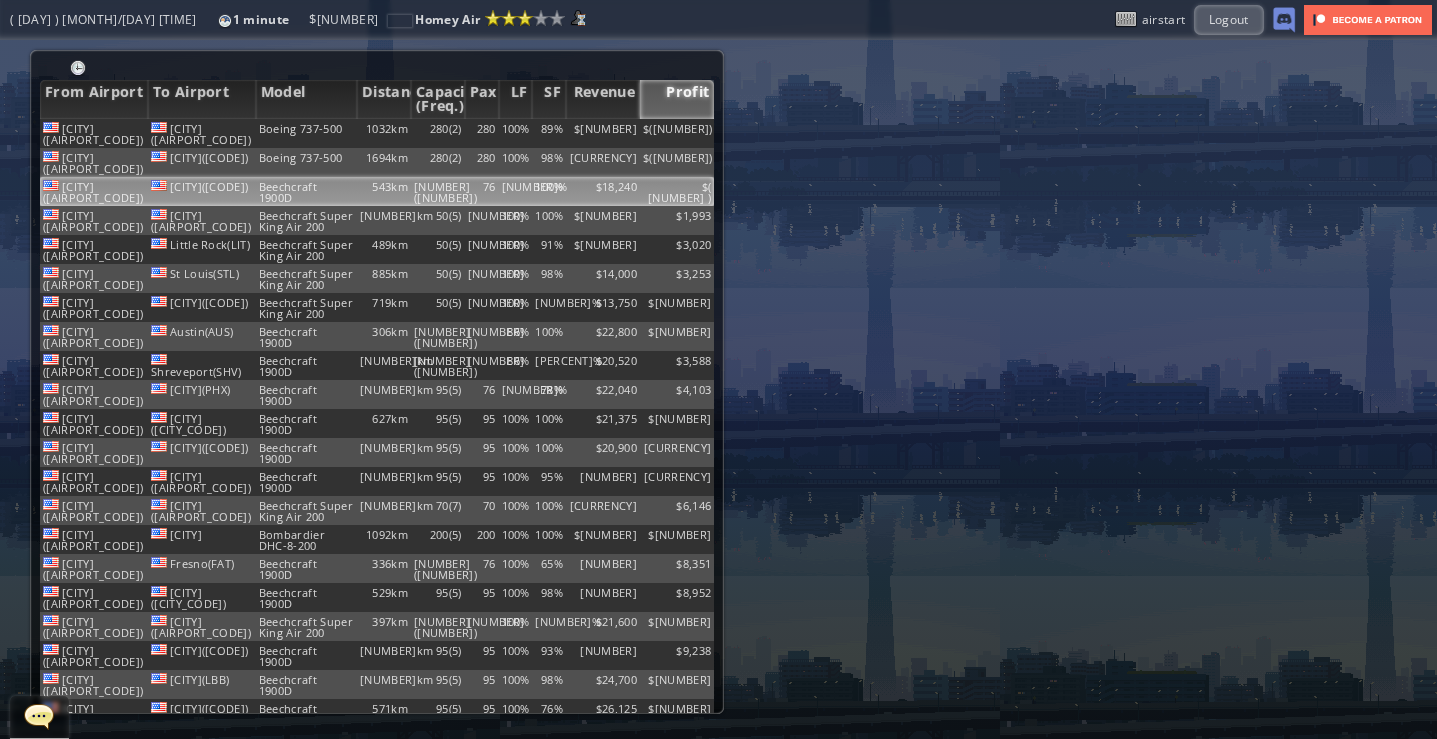 click on "$18,240" at bounding box center (603, 133) 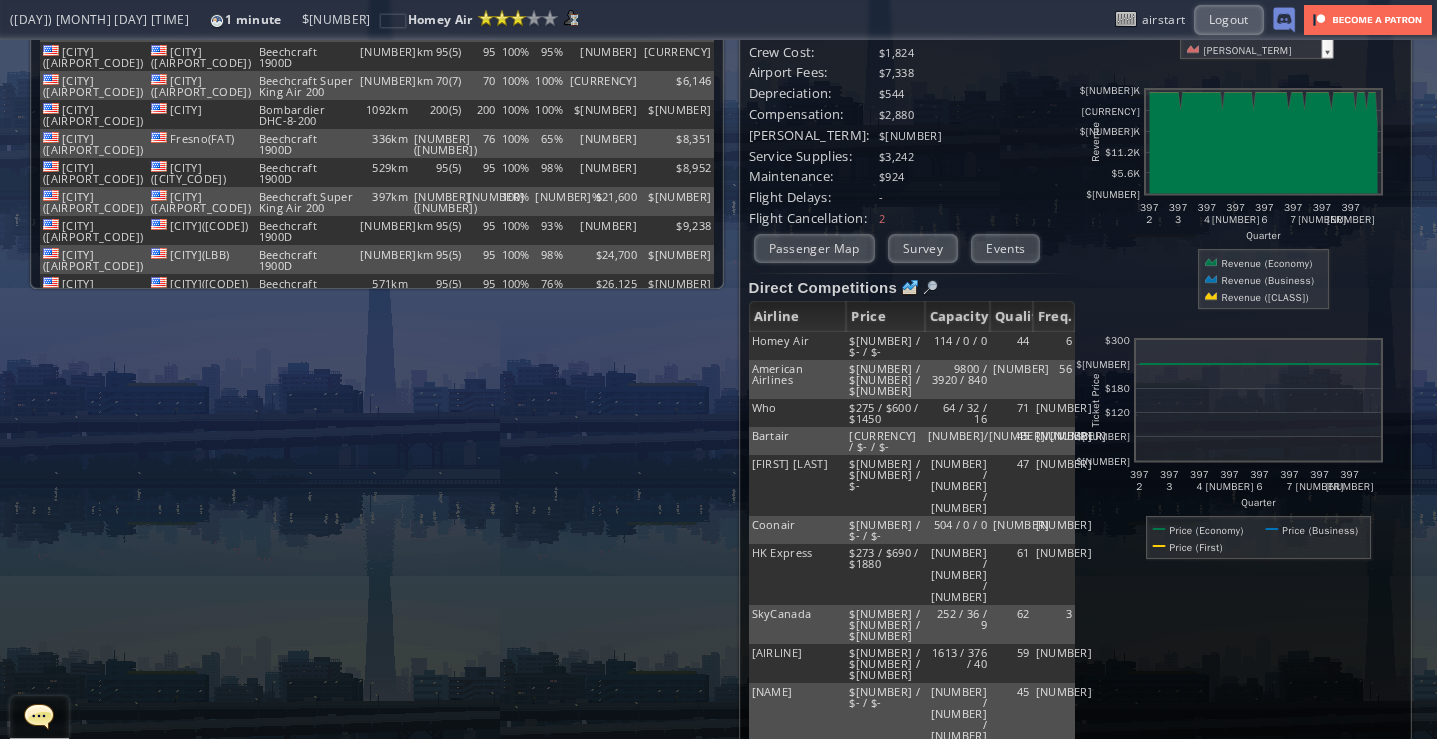 scroll, scrollTop: 25, scrollLeft: 0, axis: vertical 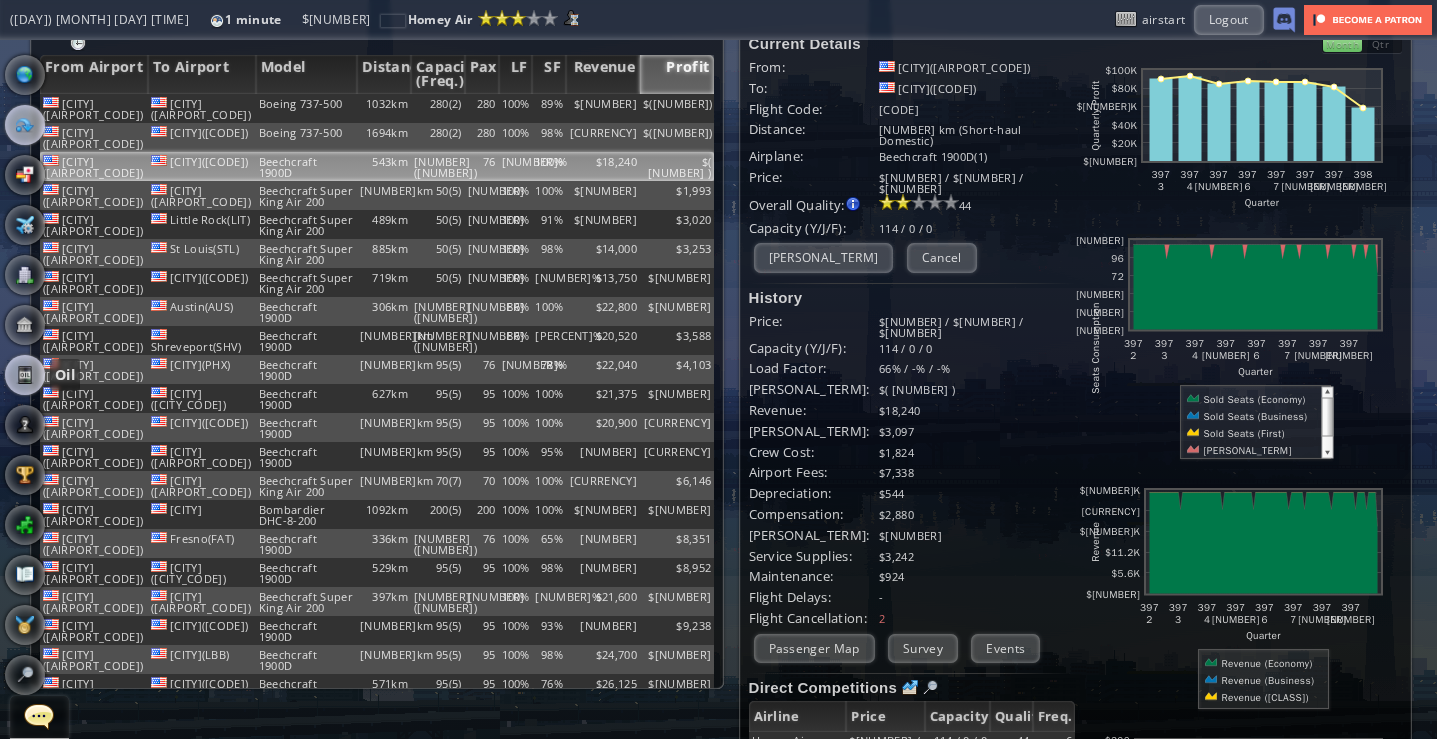 click at bounding box center (25, 375) 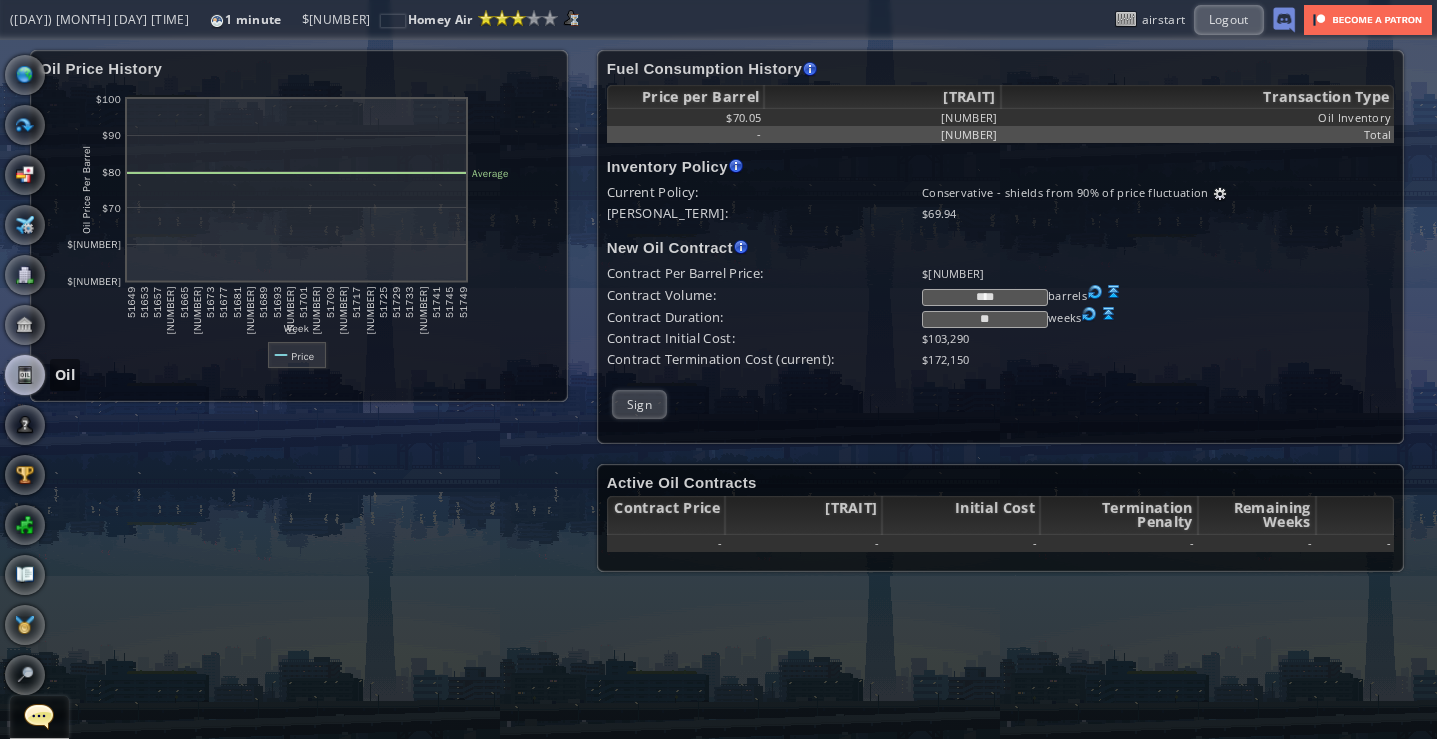 scroll, scrollTop: 0, scrollLeft: 0, axis: both 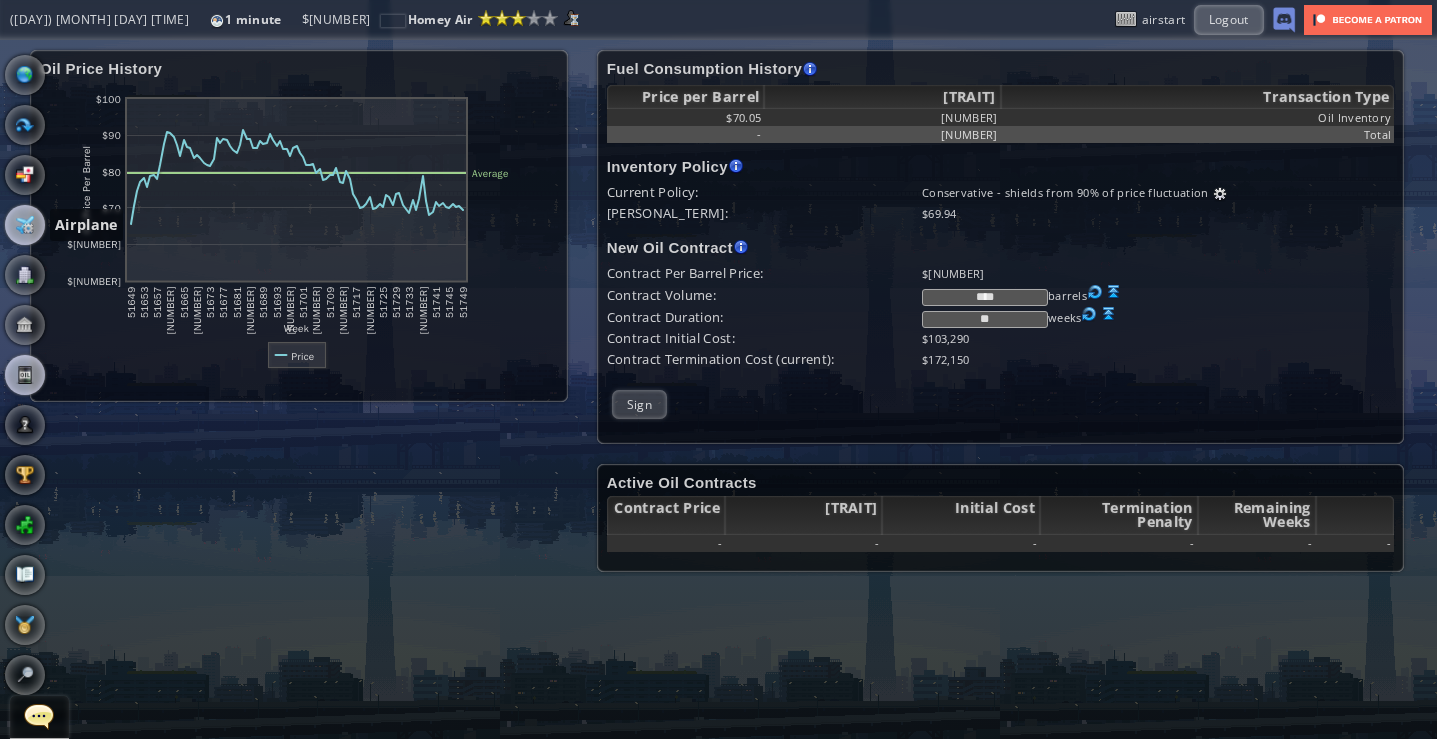 click at bounding box center [25, 225] 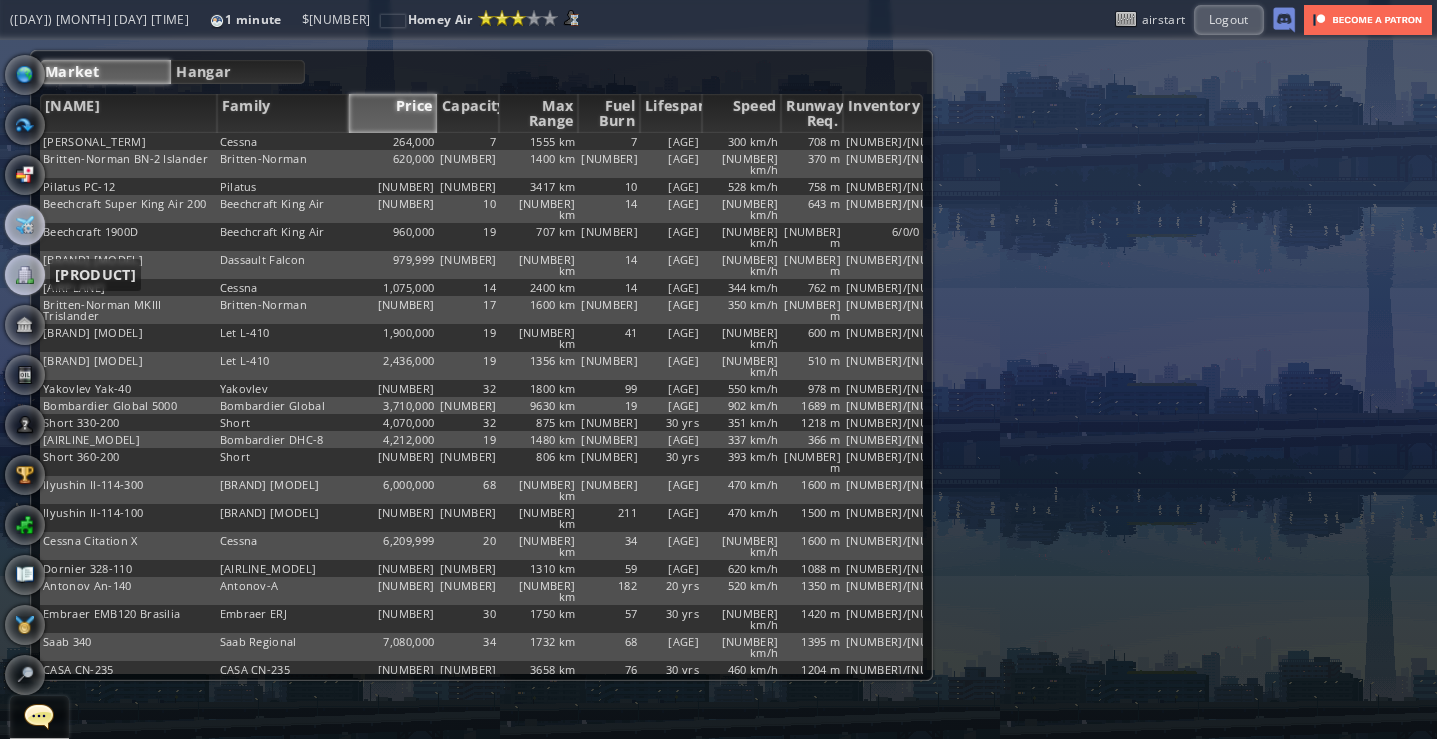 click at bounding box center (25, 275) 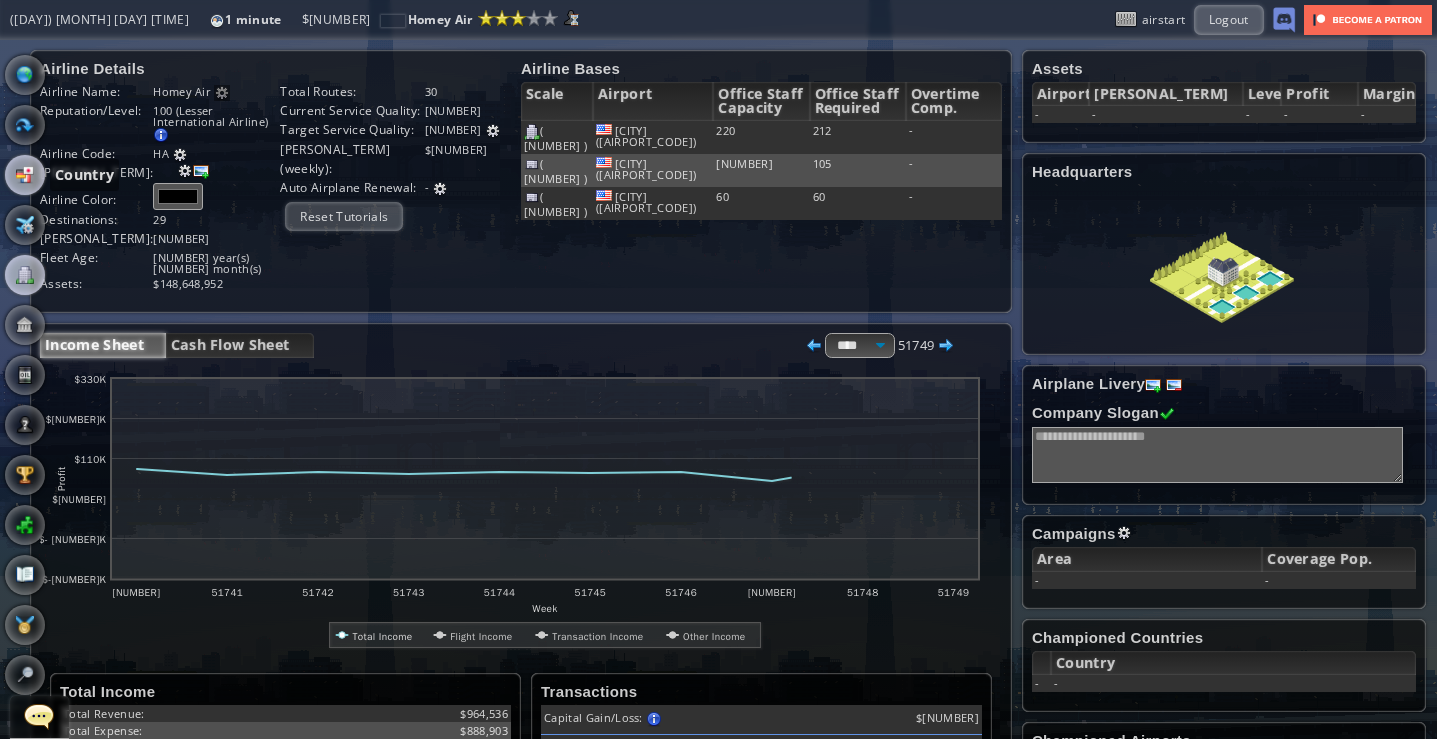 click at bounding box center [25, 175] 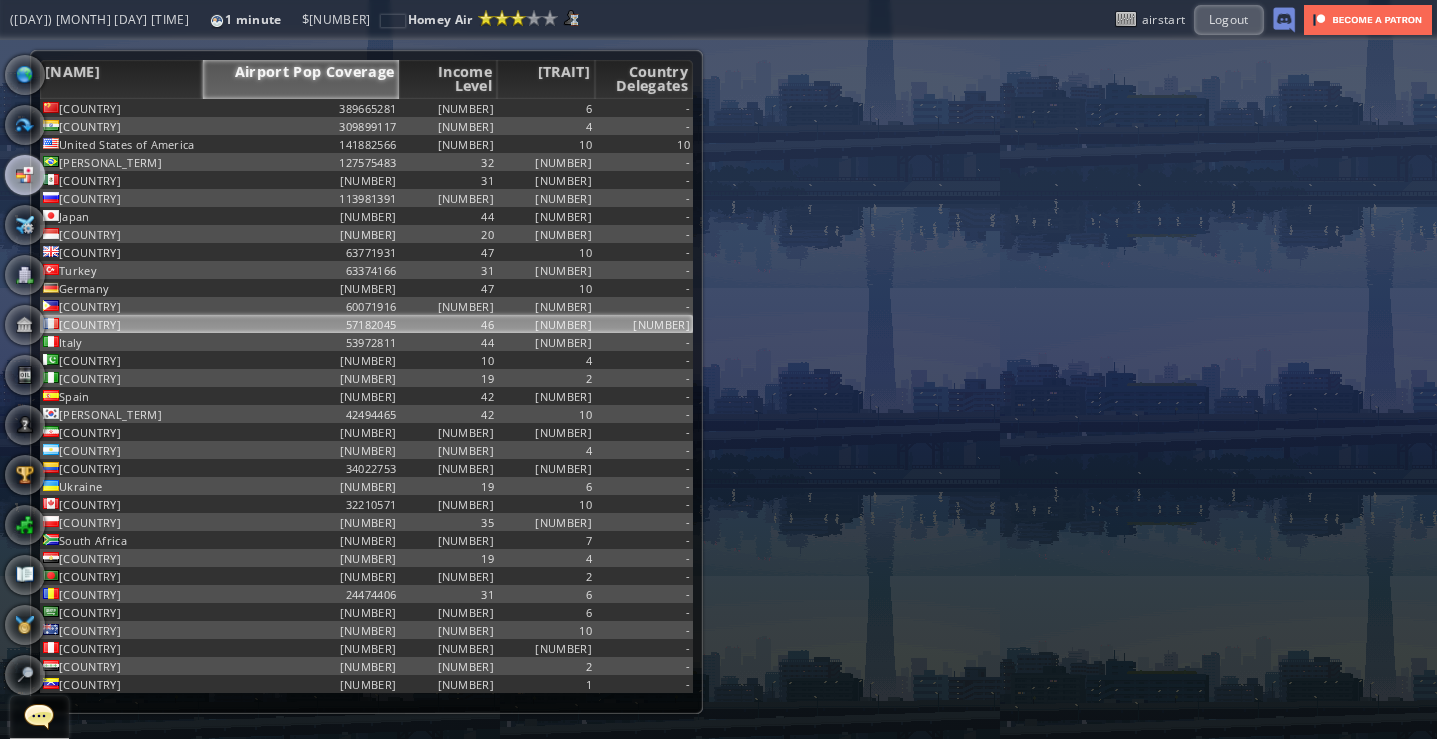 click on "46" at bounding box center [448, 108] 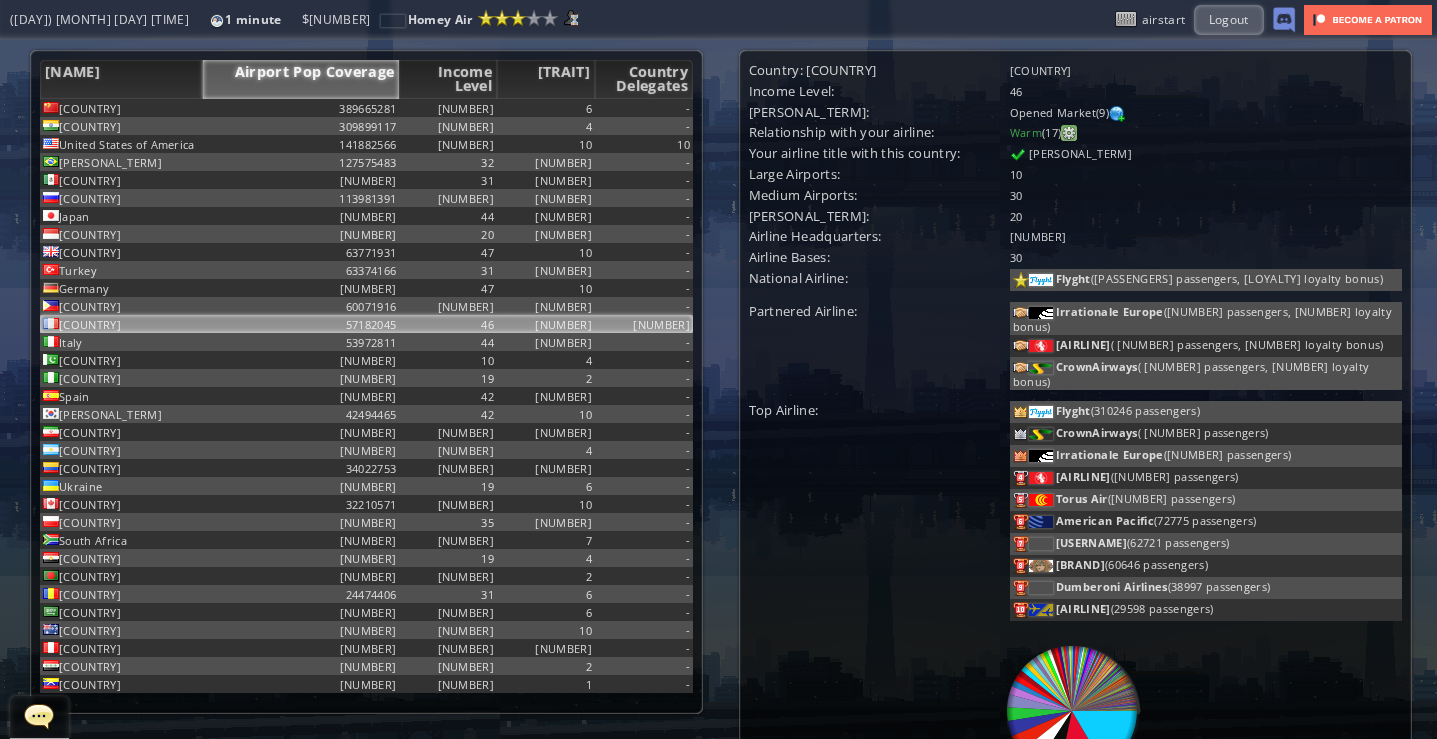 click at bounding box center (1069, 133) 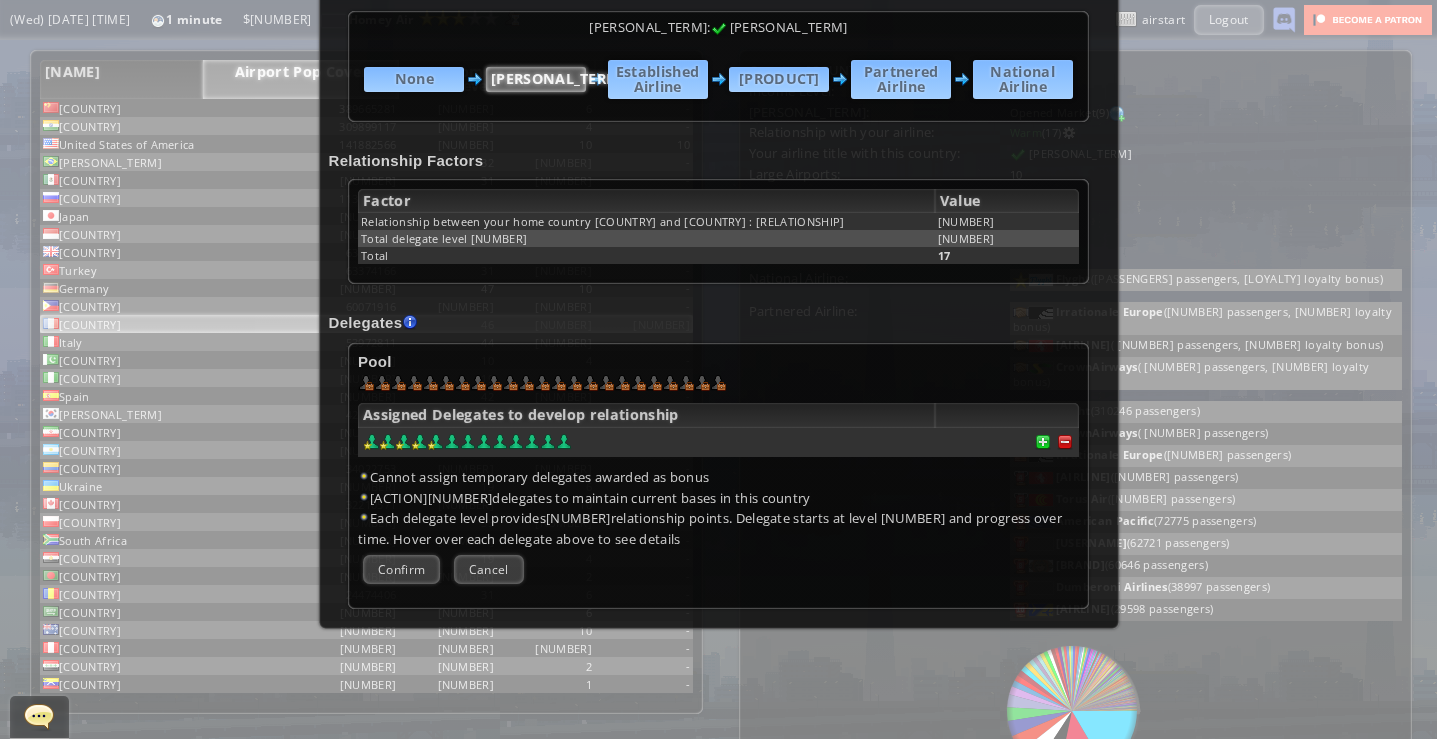 scroll, scrollTop: 0, scrollLeft: 0, axis: both 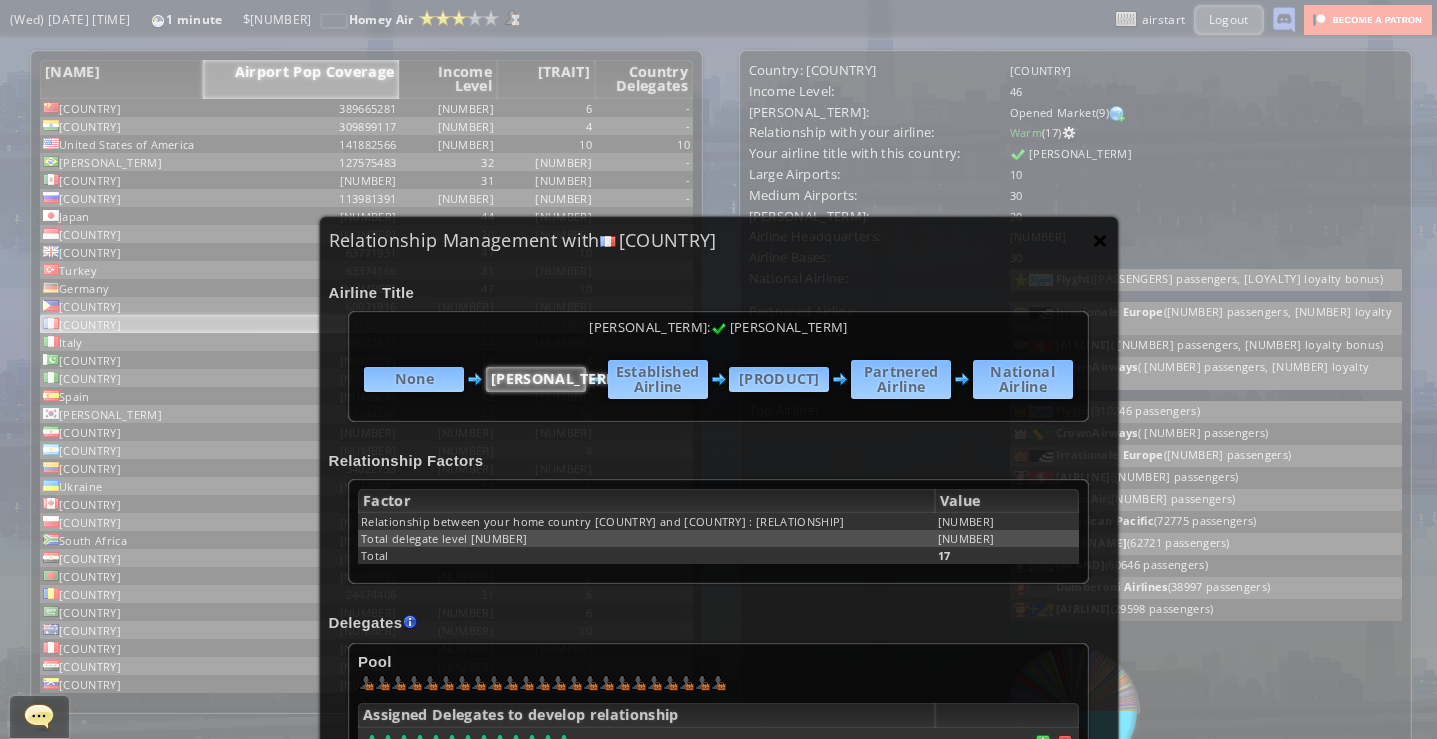 click on "×" at bounding box center [1100, 240] 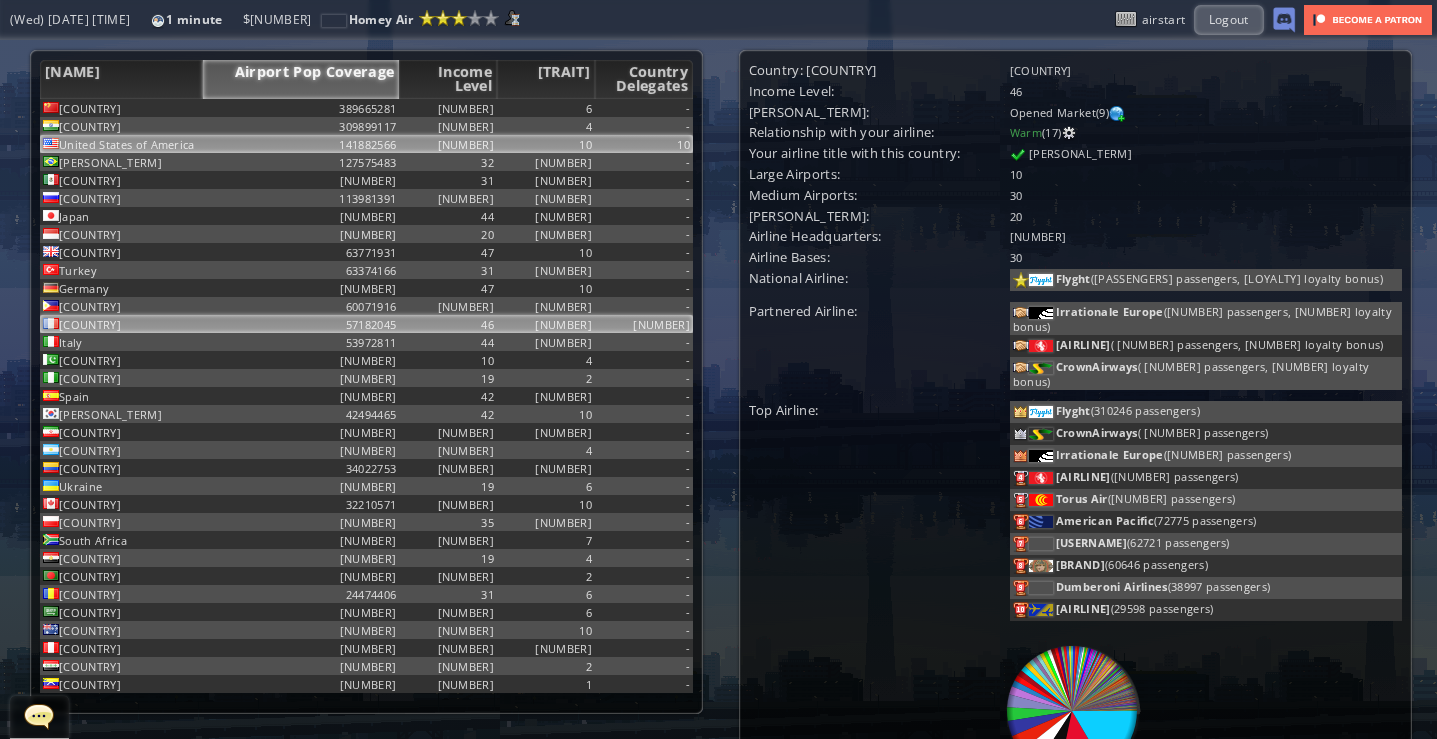 click on "10" at bounding box center [546, 108] 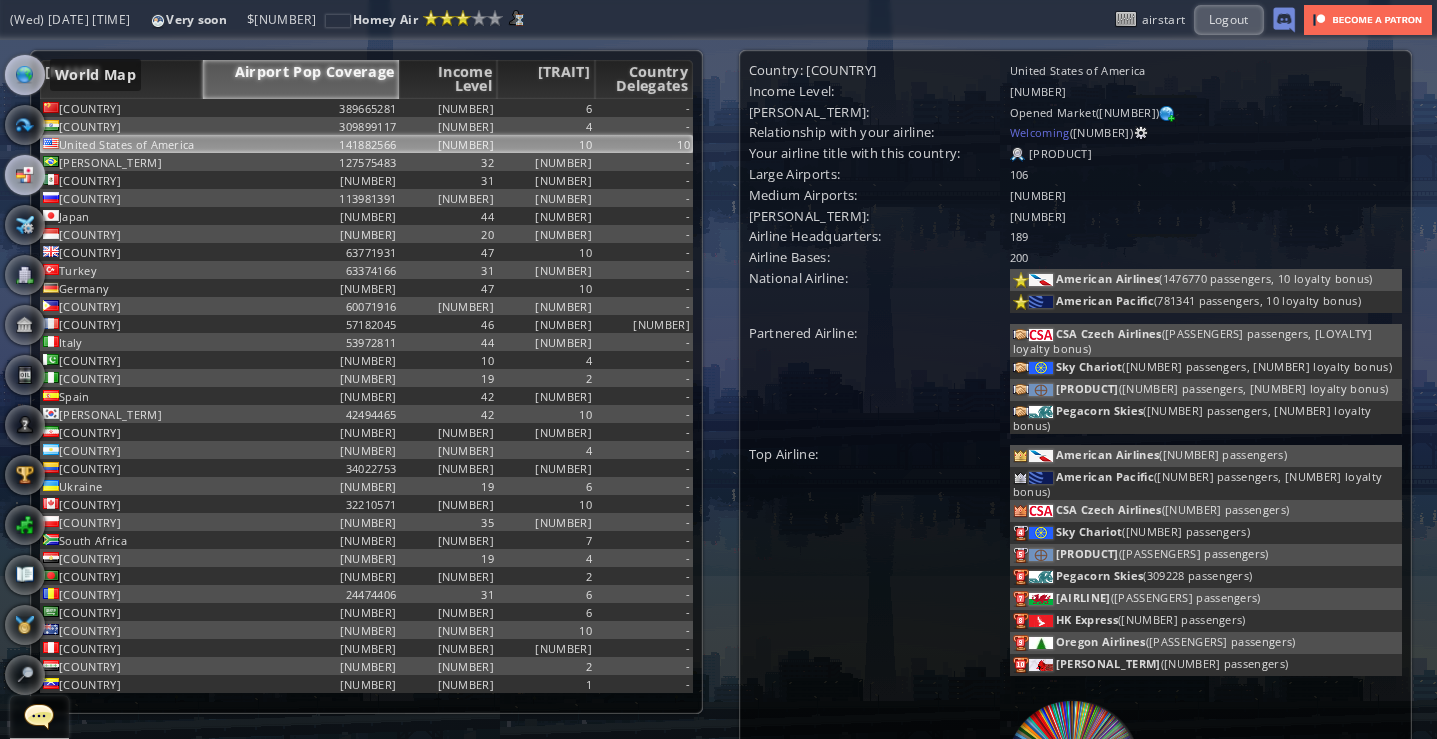 click at bounding box center [25, 75] 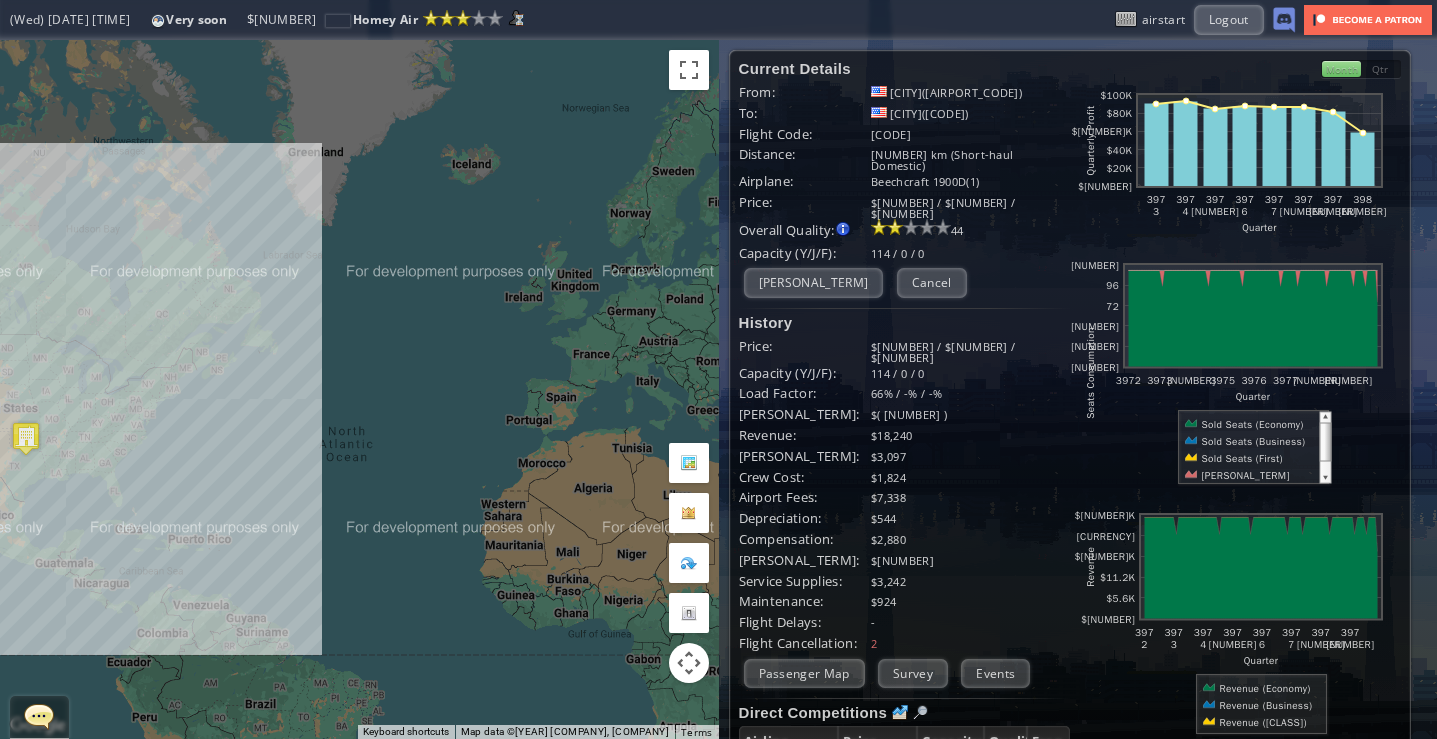 drag, startPoint x: 638, startPoint y: 351, endPoint x: 410, endPoint y: 389, distance: 231.14497 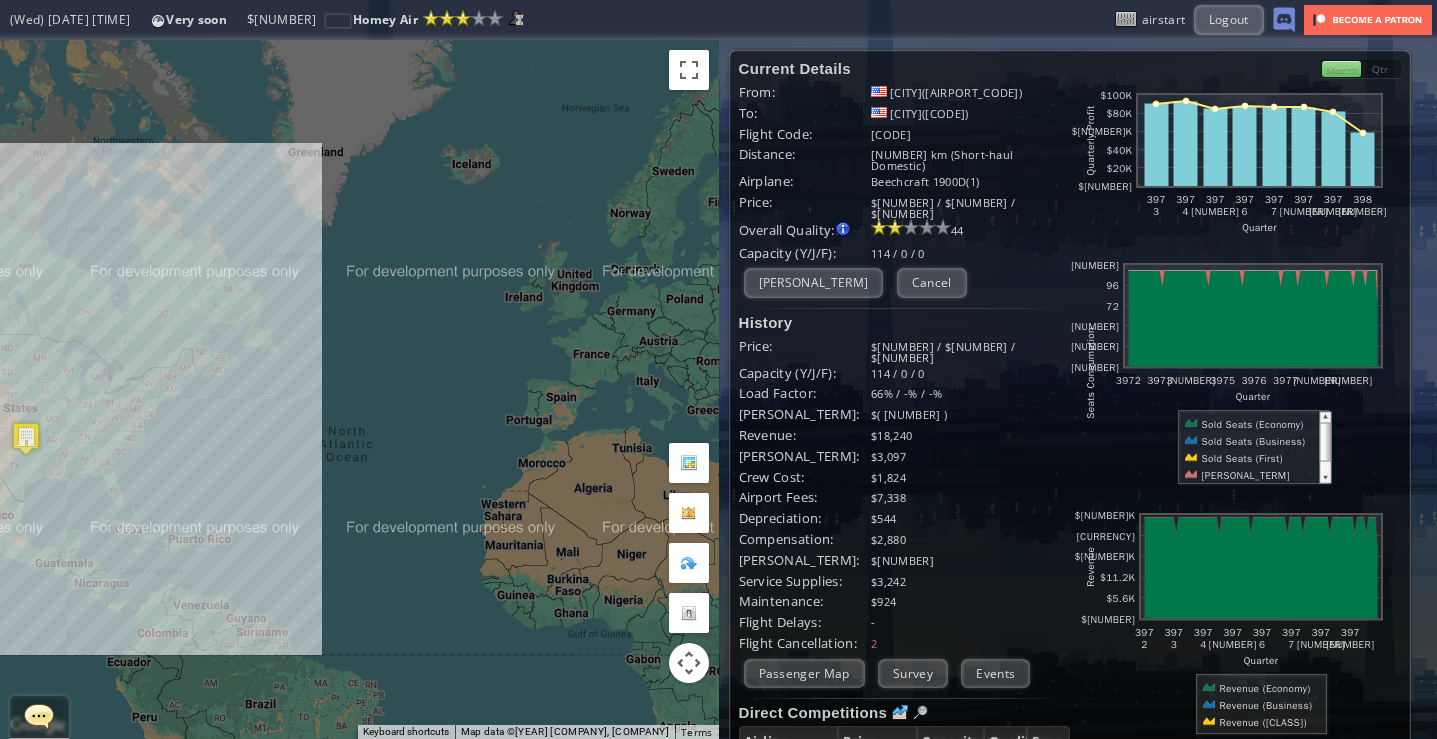 click on "To navigate, press the arrow keys." at bounding box center [359, 389] 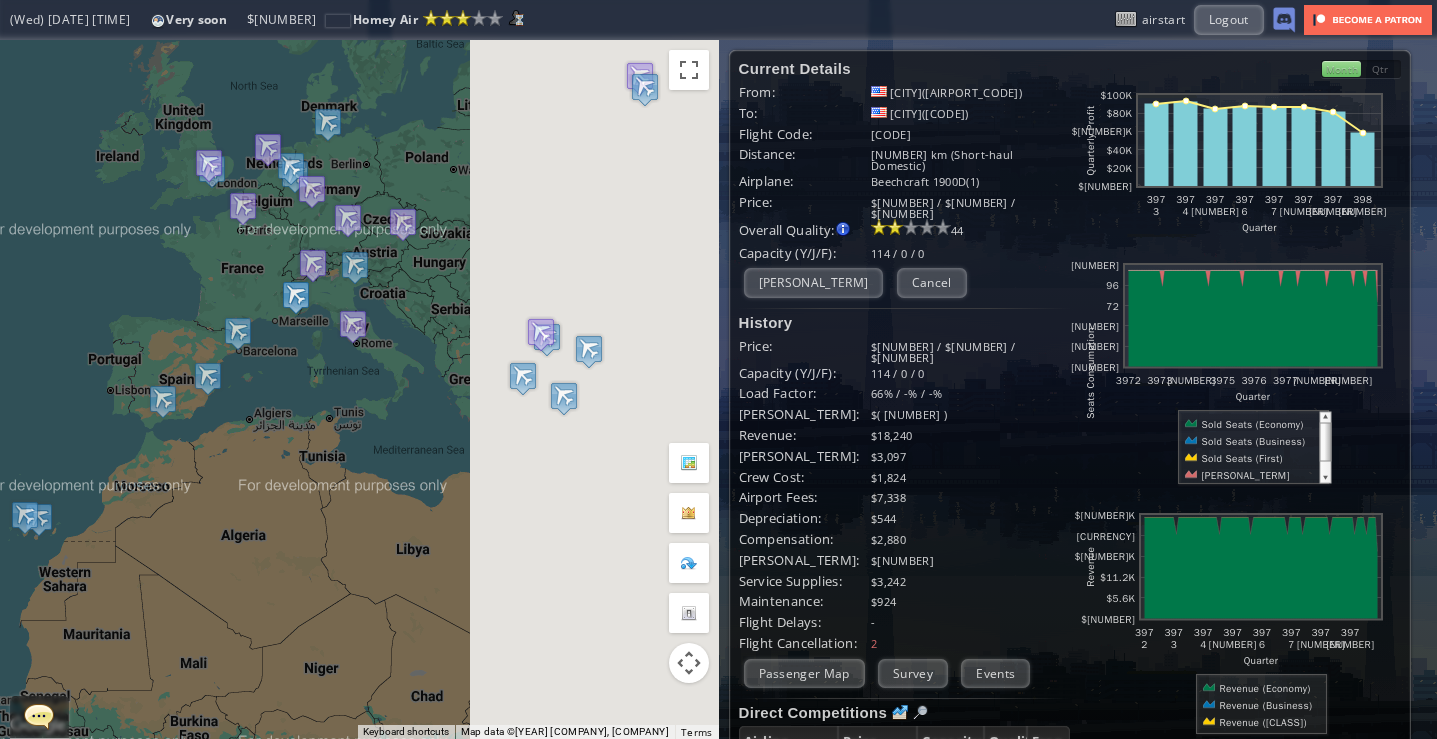 drag, startPoint x: 614, startPoint y: 399, endPoint x: 244, endPoint y: 291, distance: 385.44 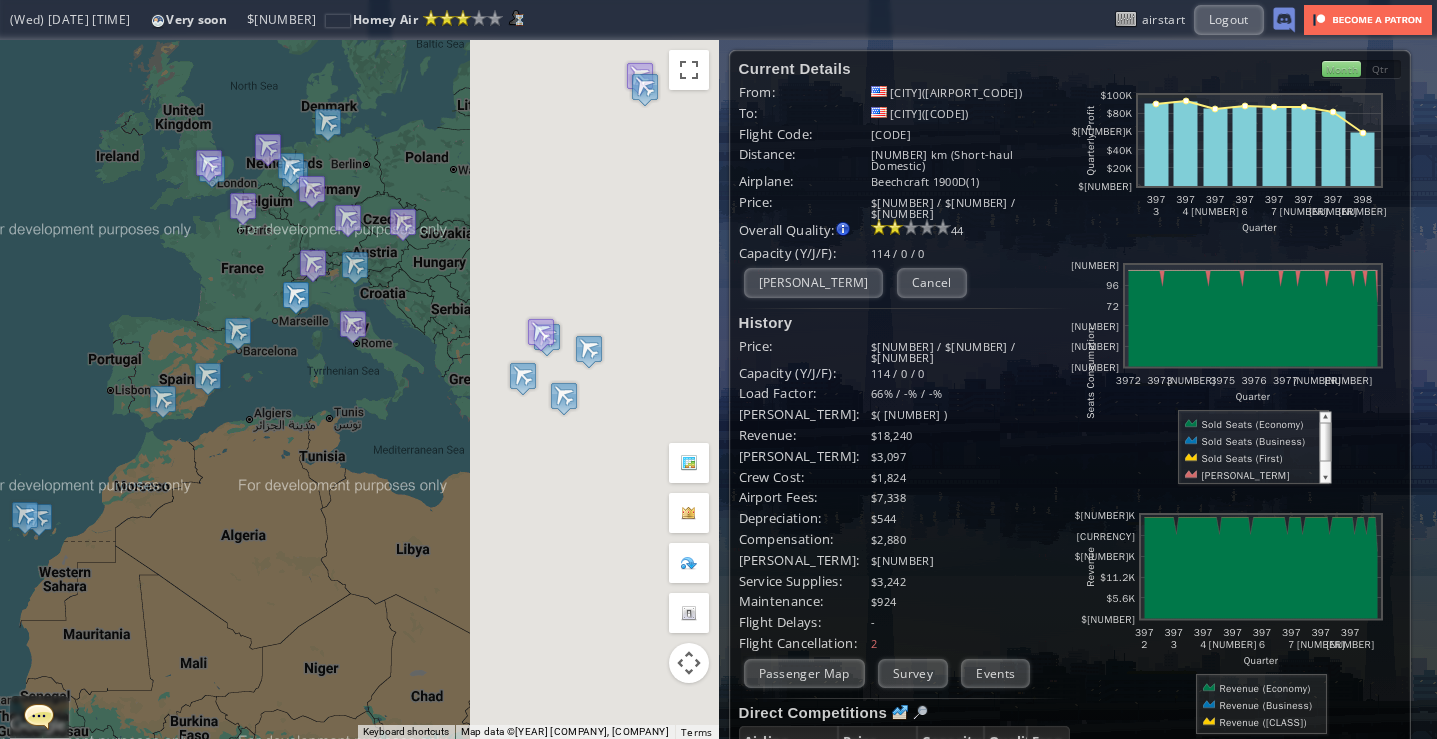 click on "To navigate, press the arrow keys." at bounding box center (359, 389) 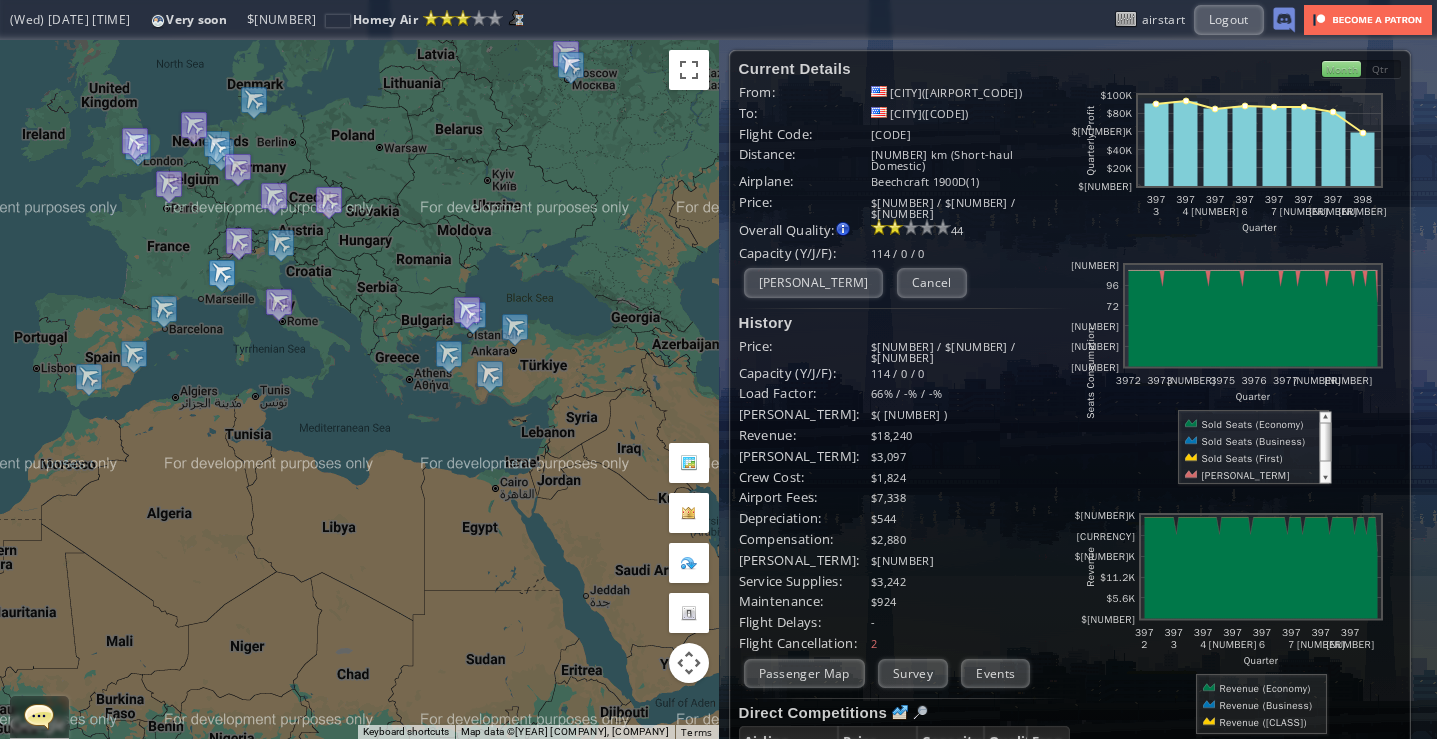 click at bounding box center [222, 275] 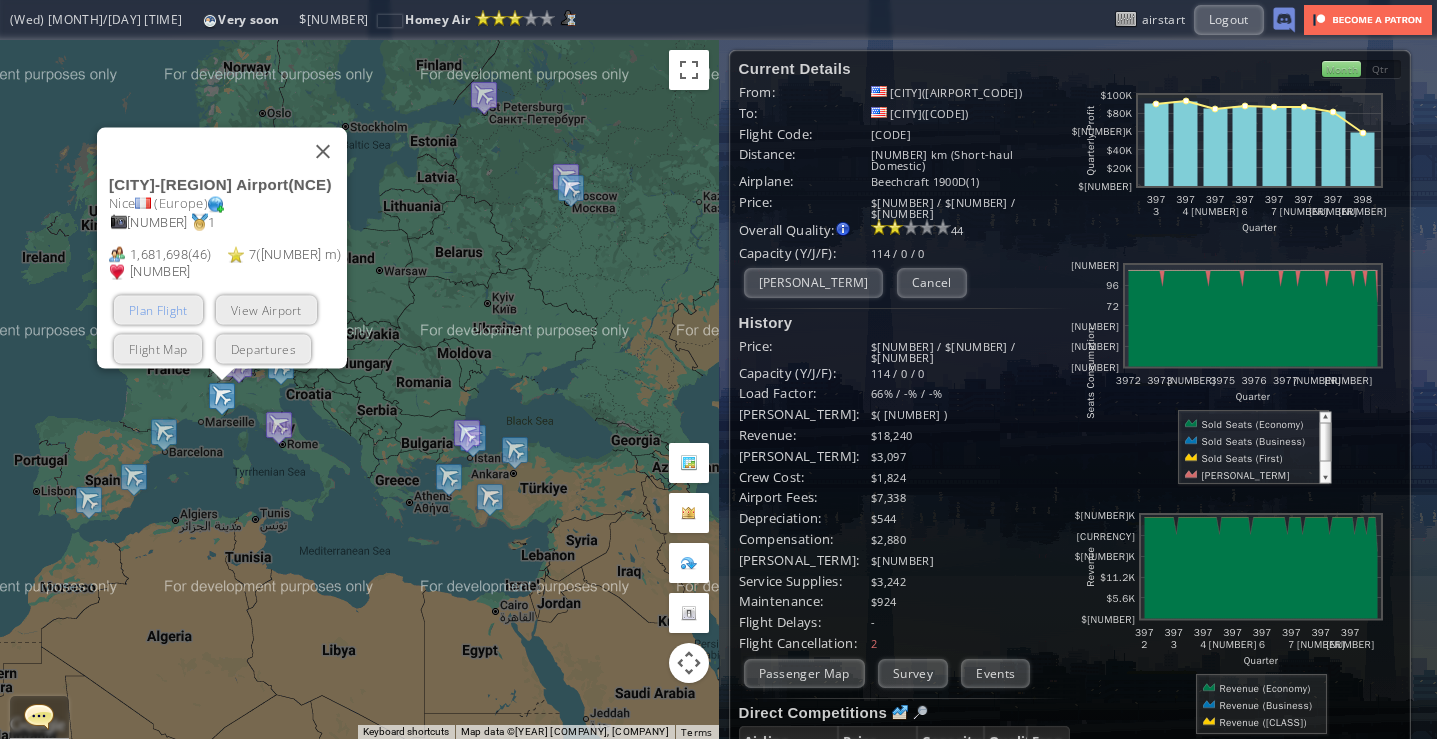 click on "Plan Flight" at bounding box center (158, 309) 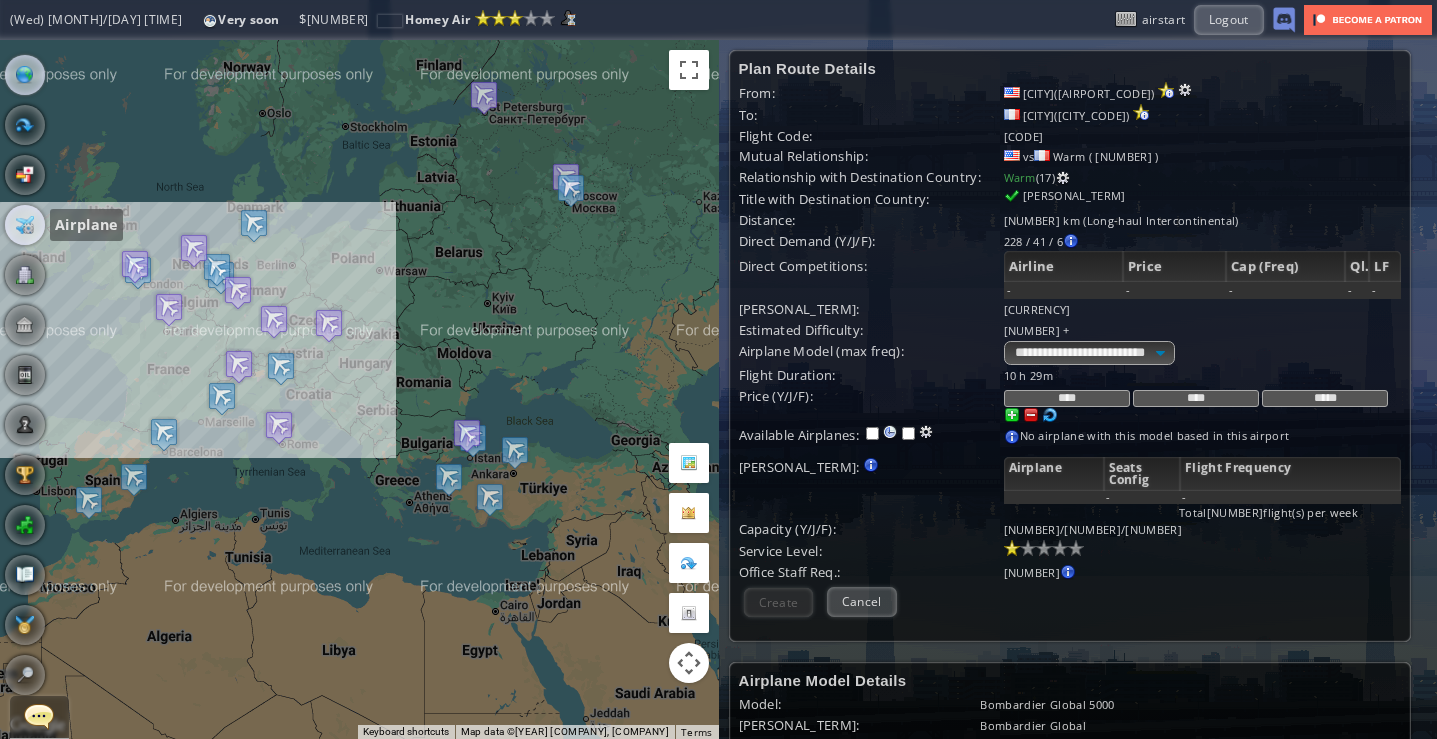 click at bounding box center (25, 225) 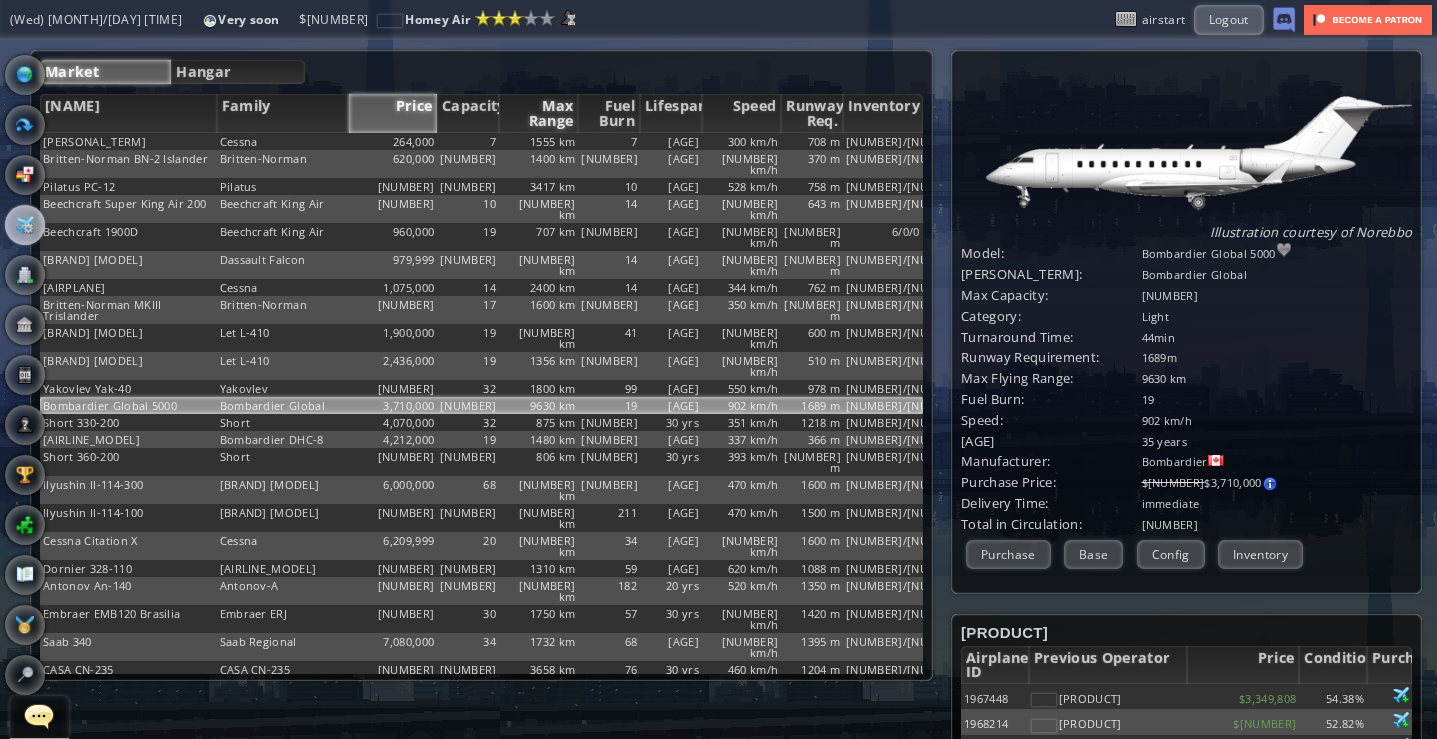 click on "Max Range" at bounding box center [538, 113] 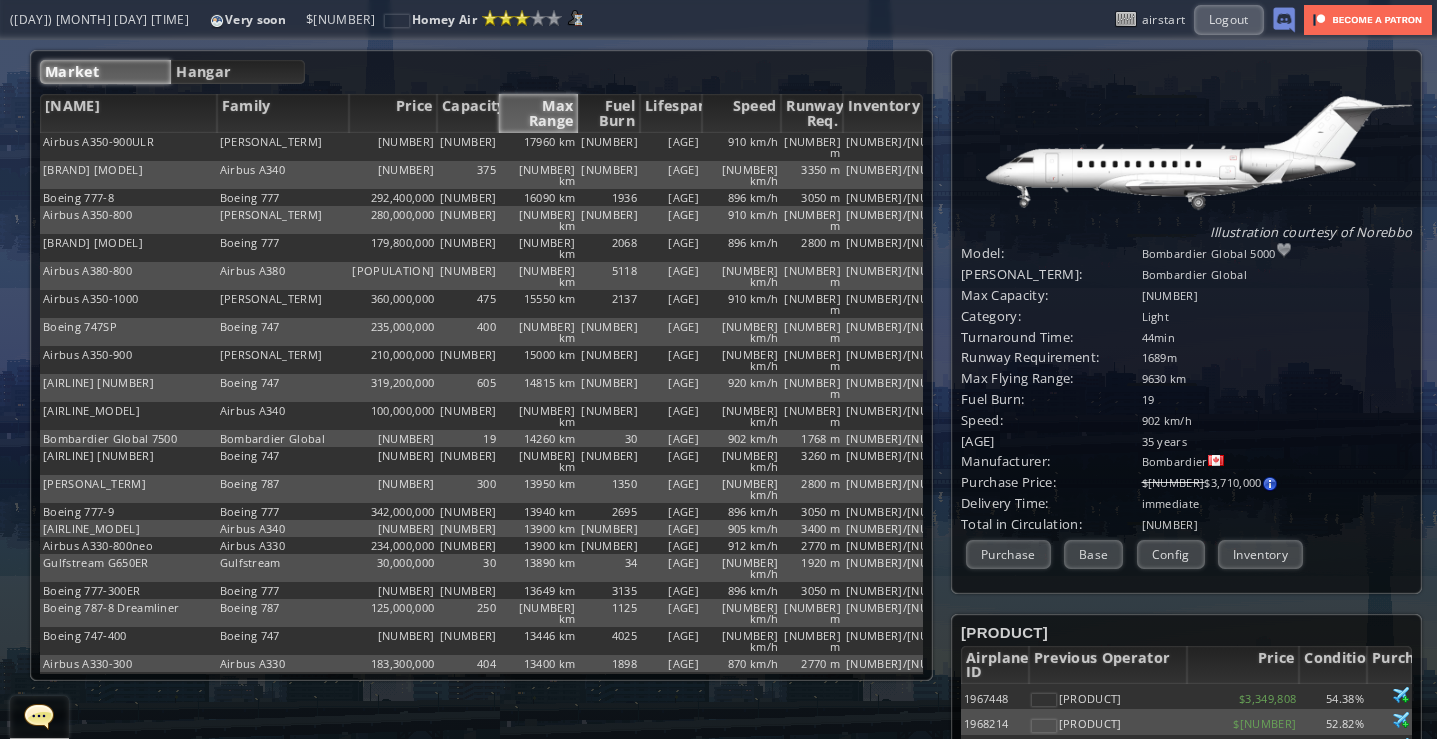 click on "Max Range" at bounding box center (538, 113) 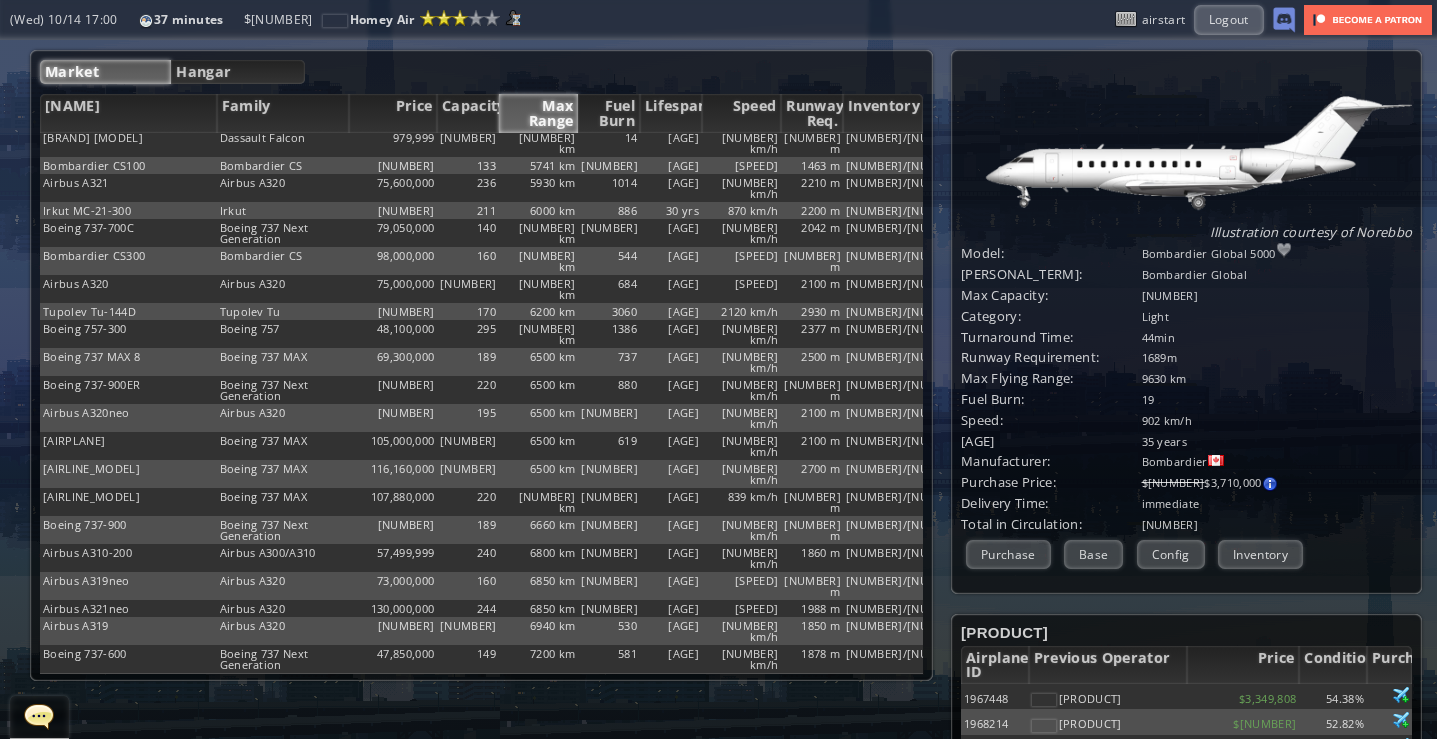 scroll, scrollTop: 2152, scrollLeft: 0, axis: vertical 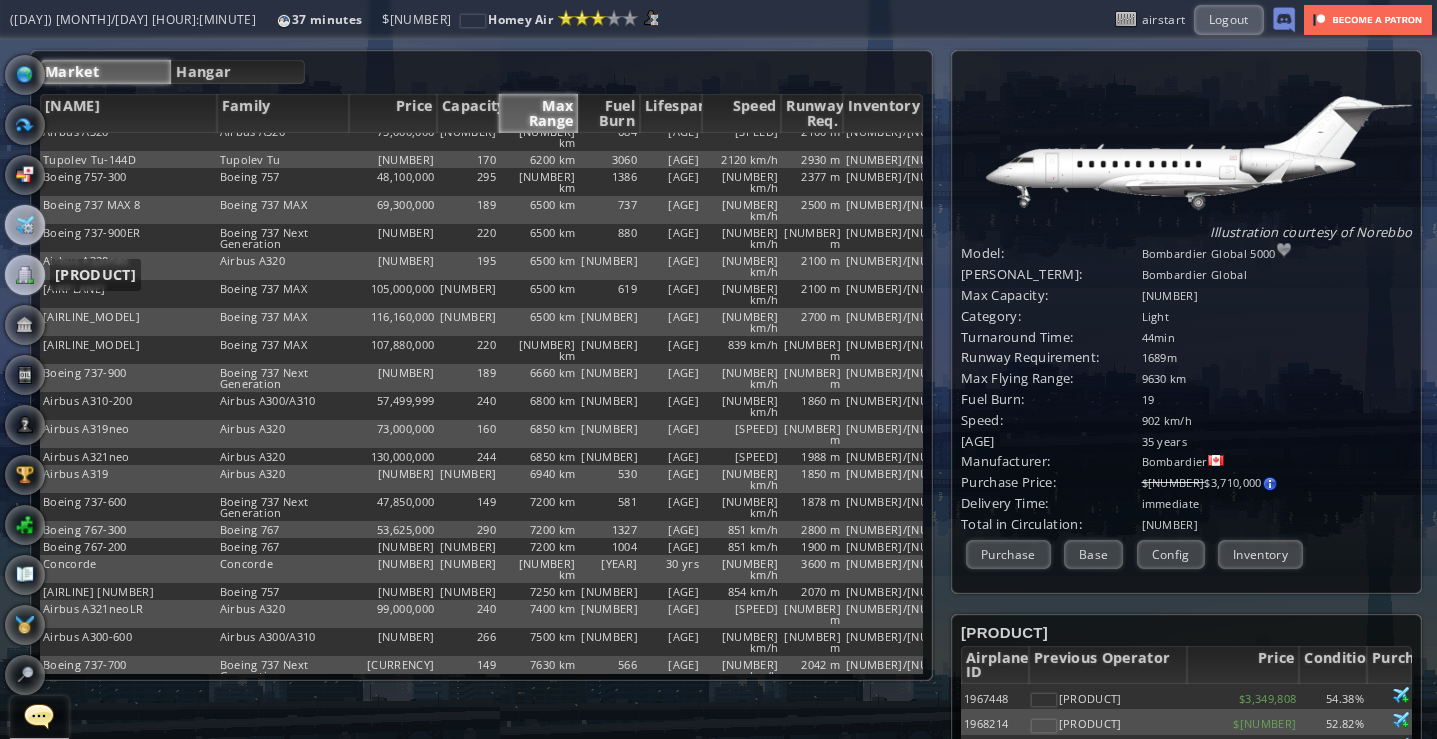 click at bounding box center [25, 275] 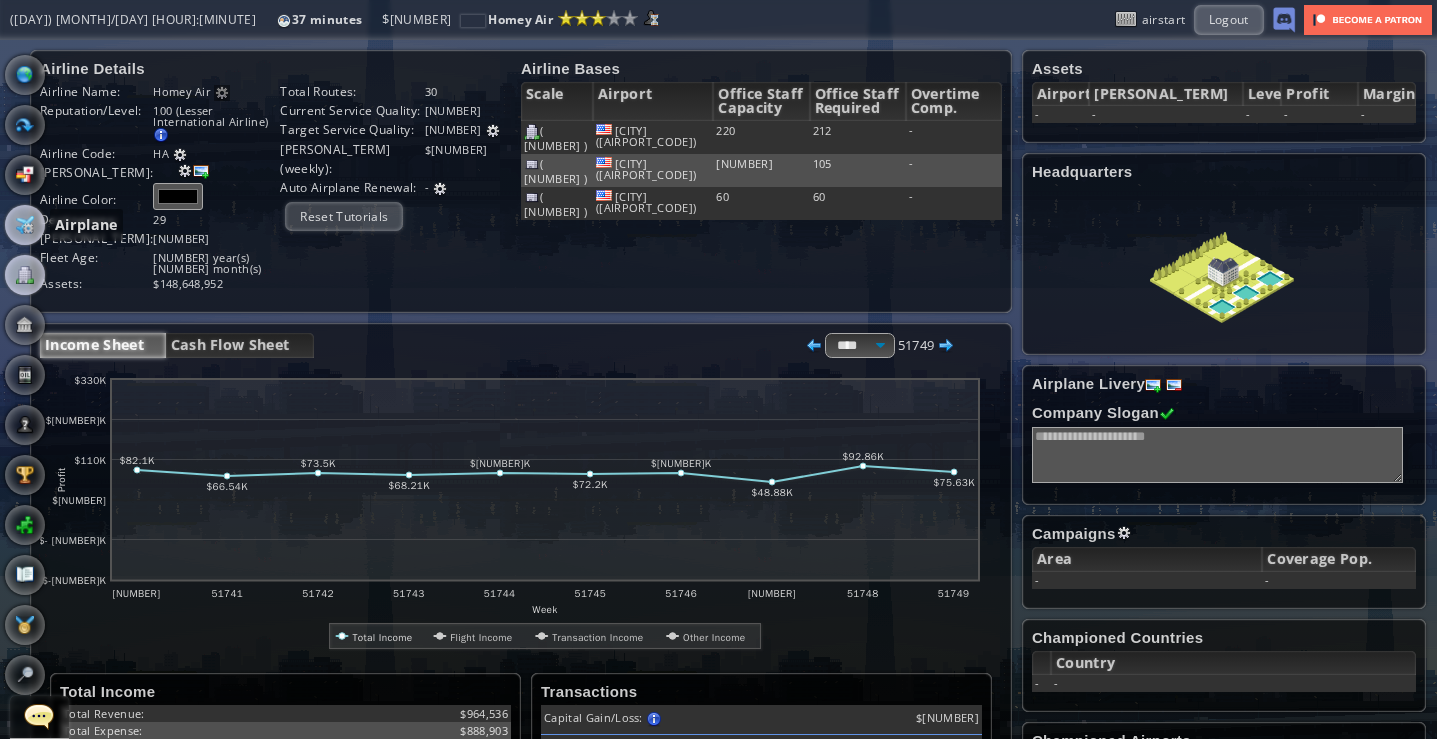 click at bounding box center (25, 225) 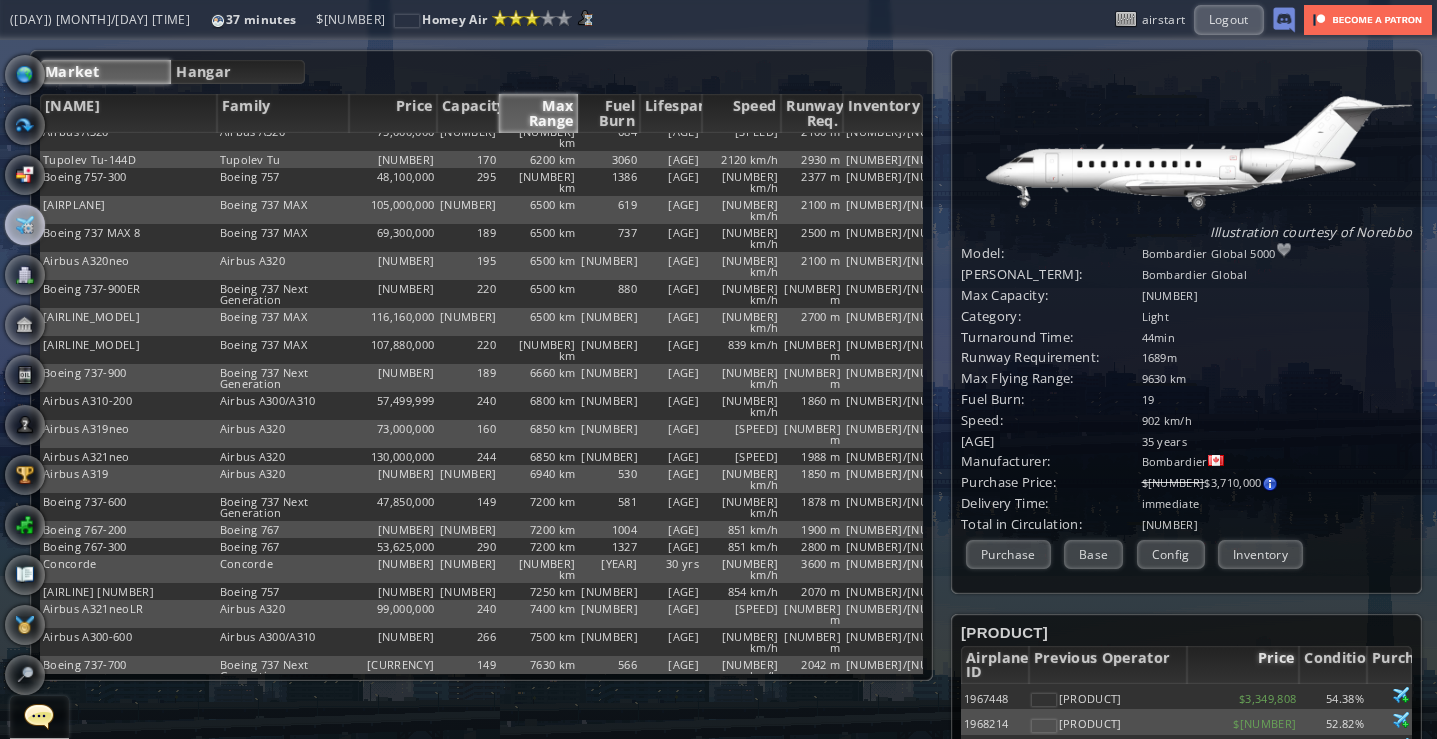 scroll, scrollTop: 100, scrollLeft: 0, axis: vertical 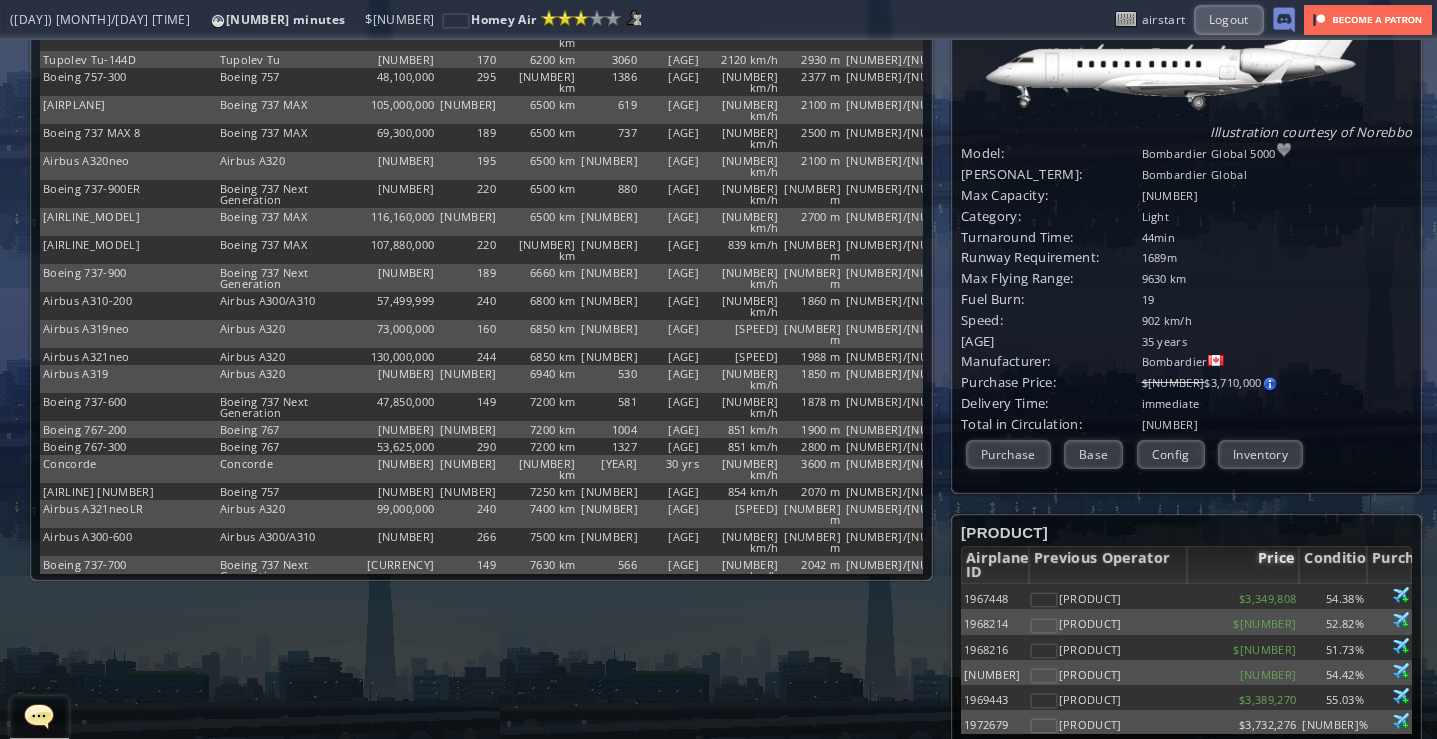 click on "Price" at bounding box center [1243, 565] 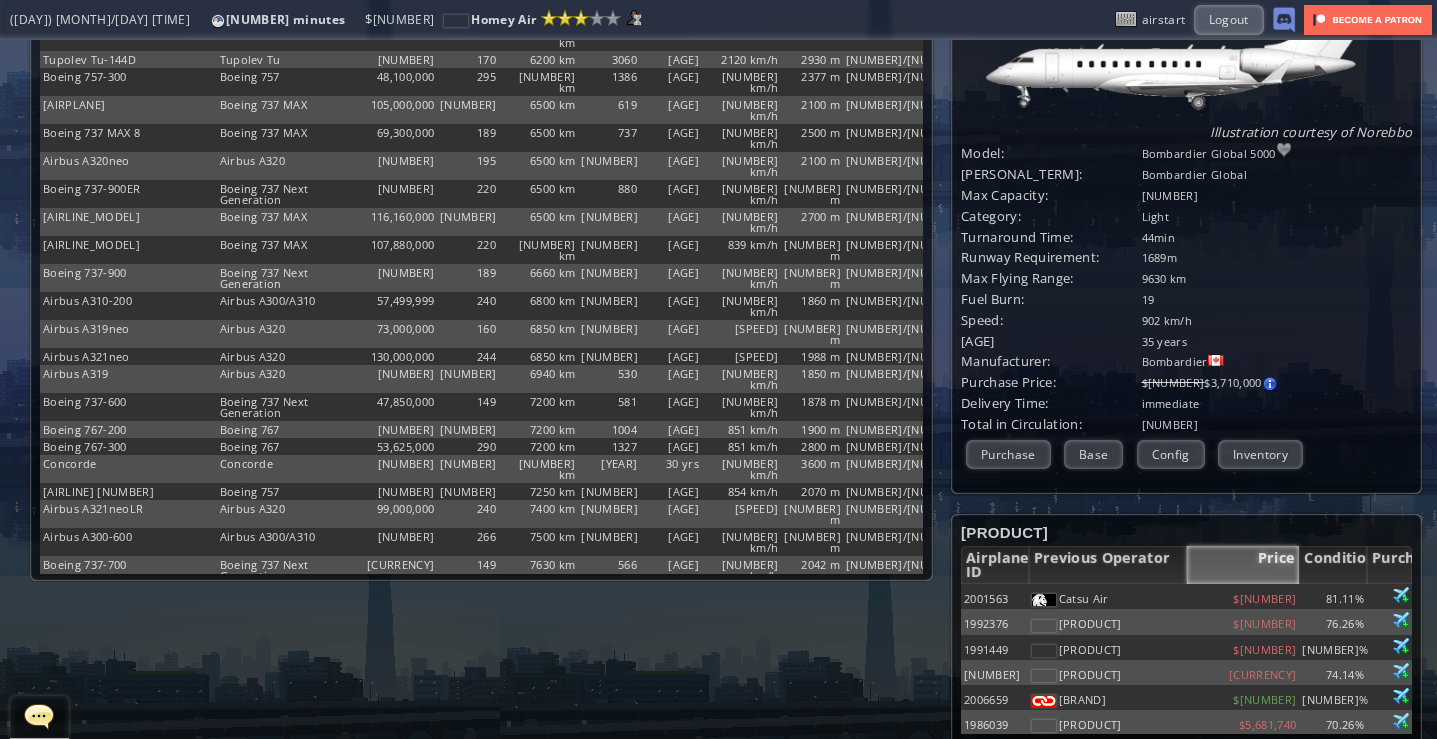 click on "Price" at bounding box center [1243, 565] 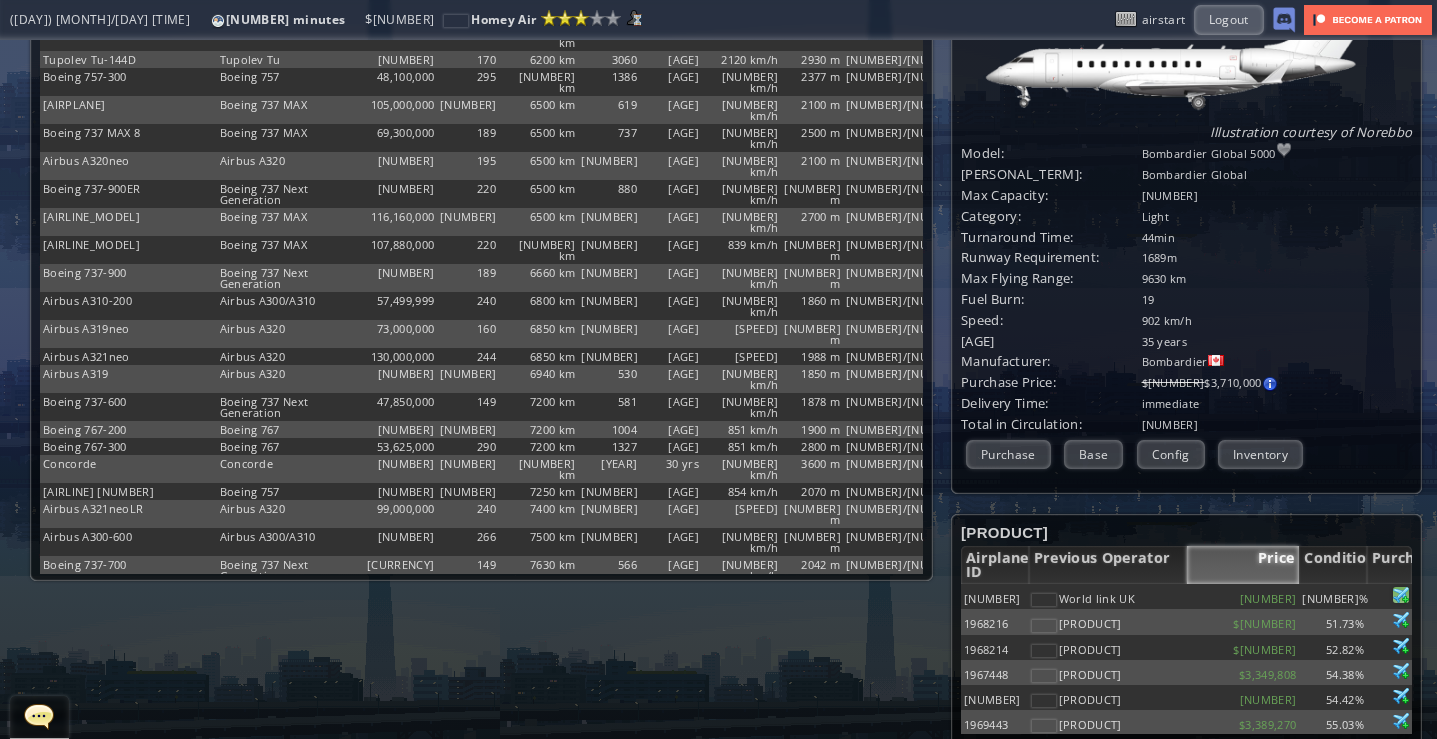 click at bounding box center (1401, 595) 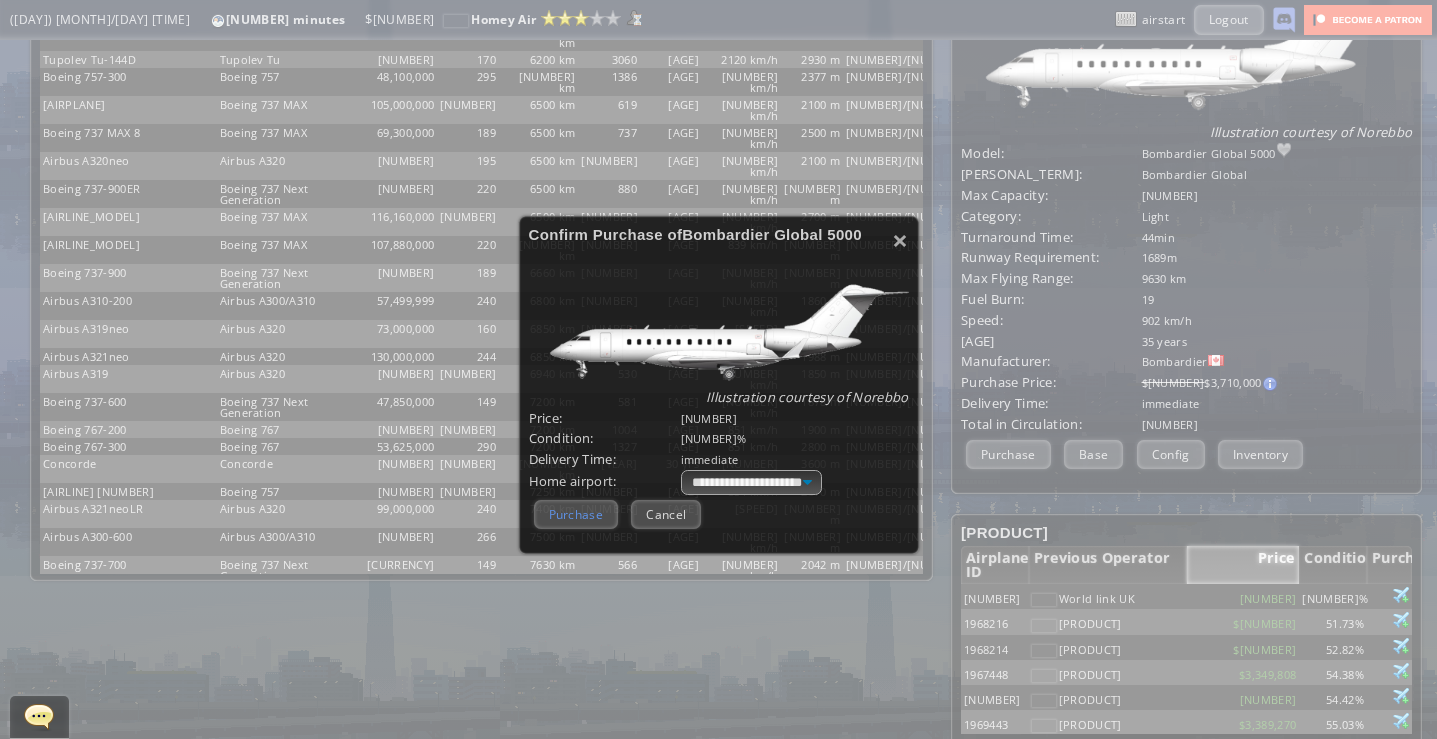 click on "Purchase" at bounding box center [576, 514] 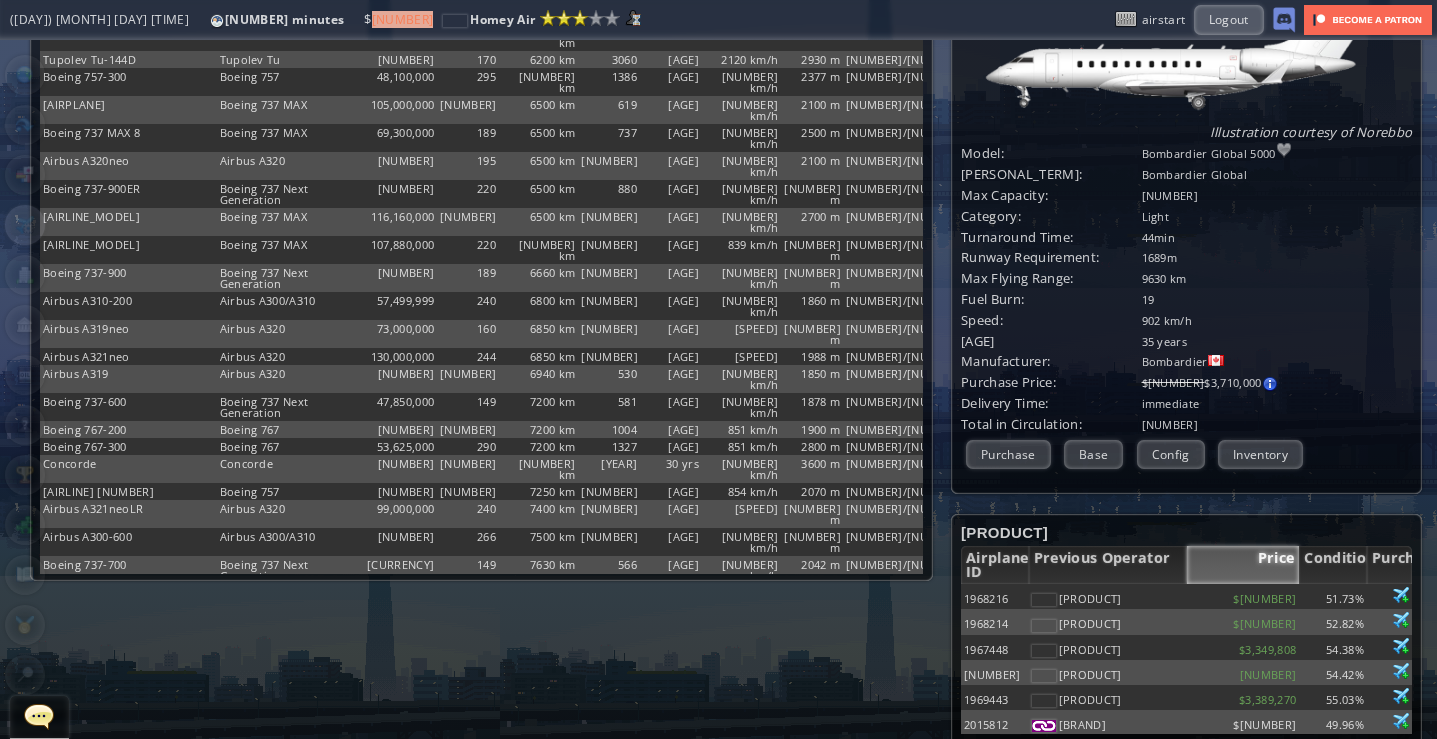 scroll, scrollTop: 0, scrollLeft: 0, axis: both 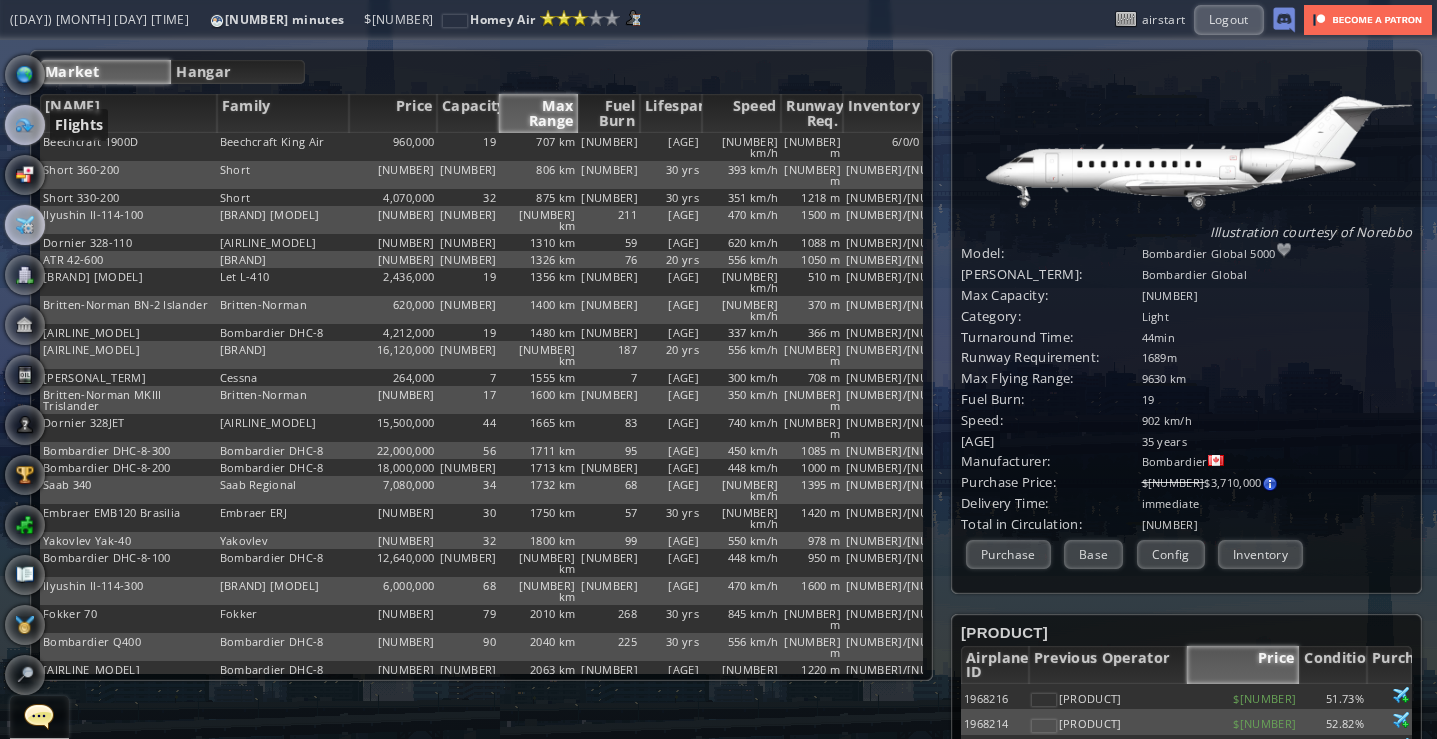click at bounding box center (25, 125) 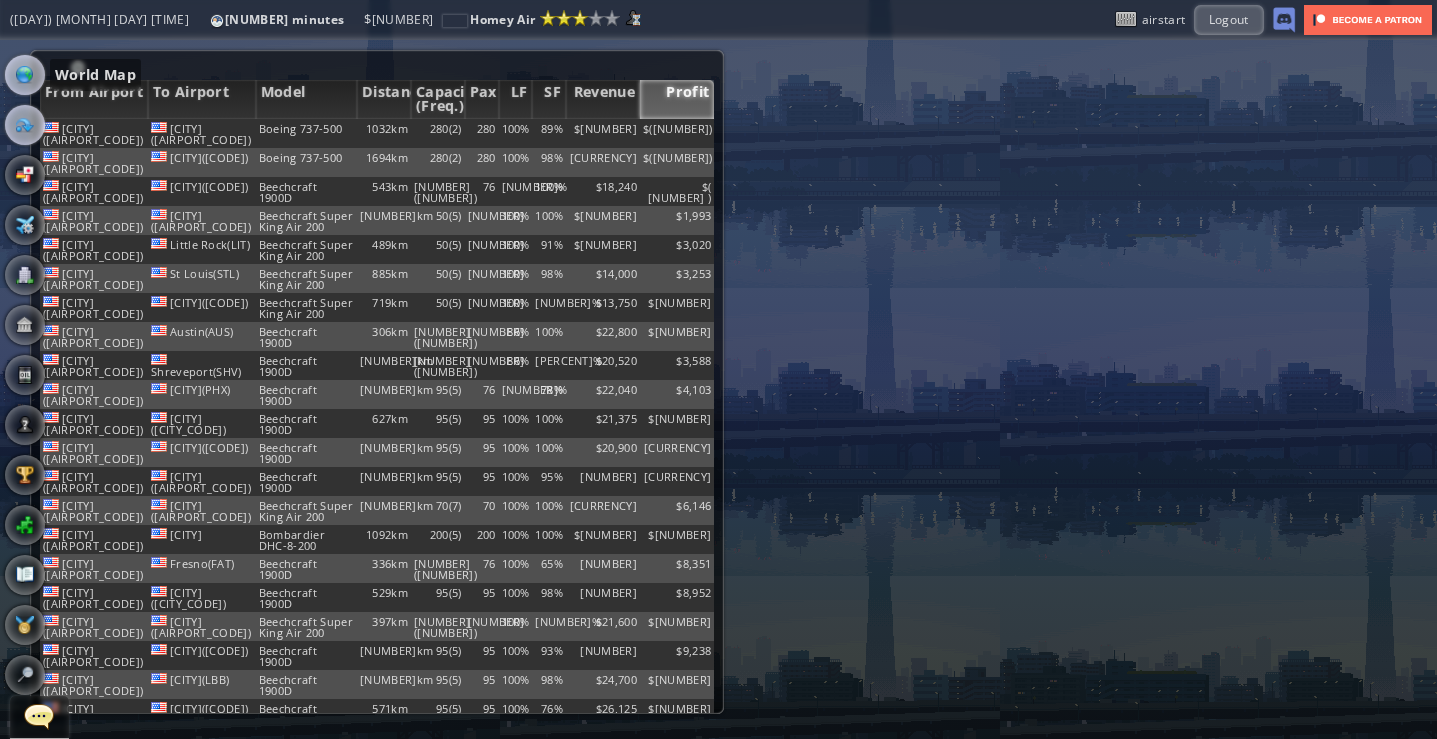 click at bounding box center (25, 75) 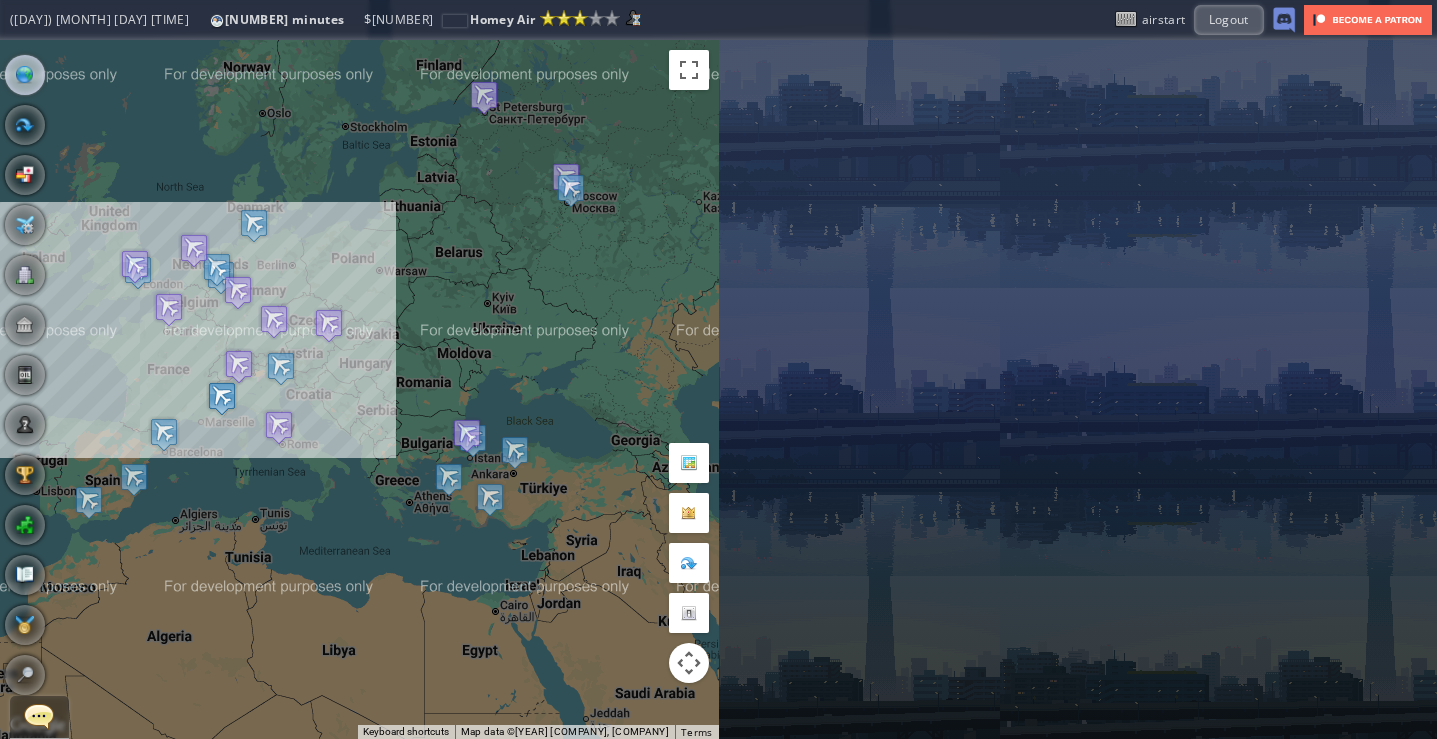 click at bounding box center [222, 398] 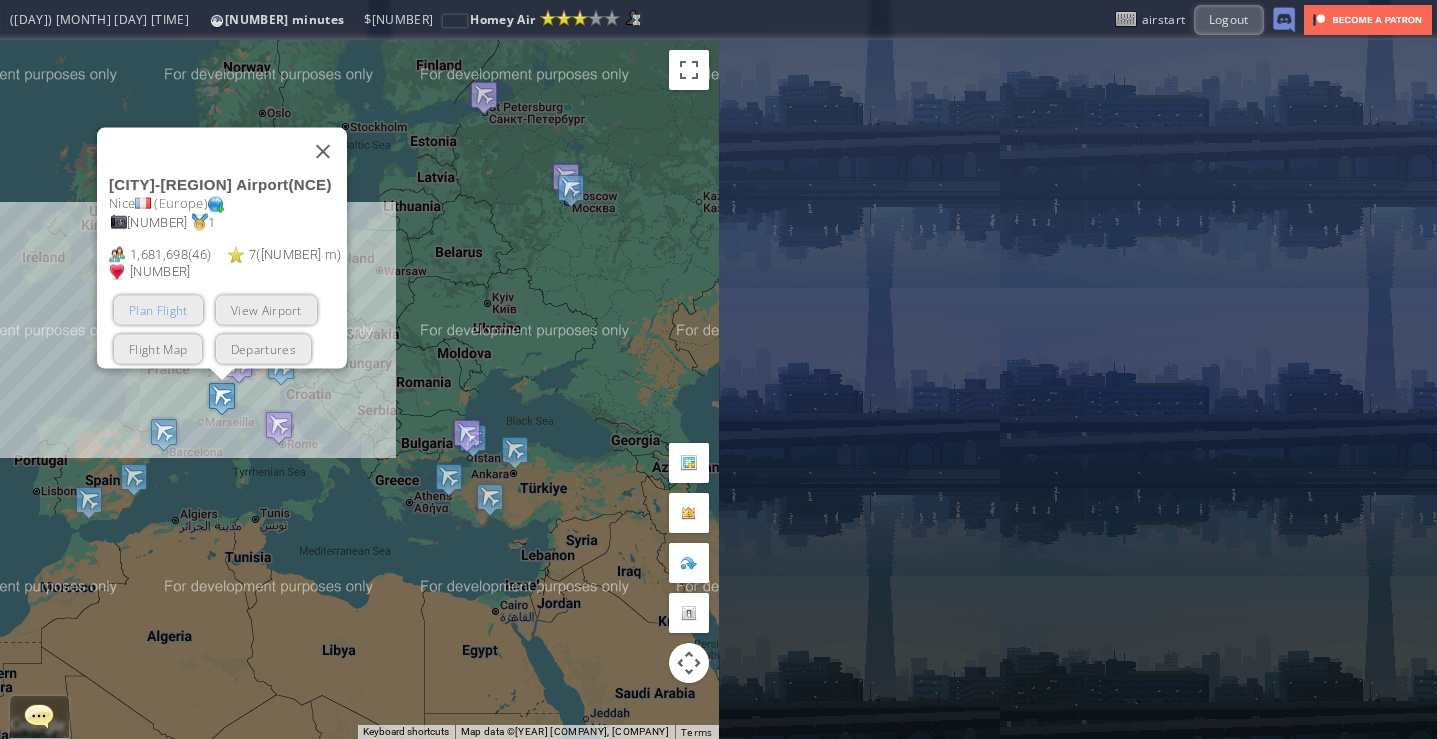 click on "Plan Flight" at bounding box center [158, 309] 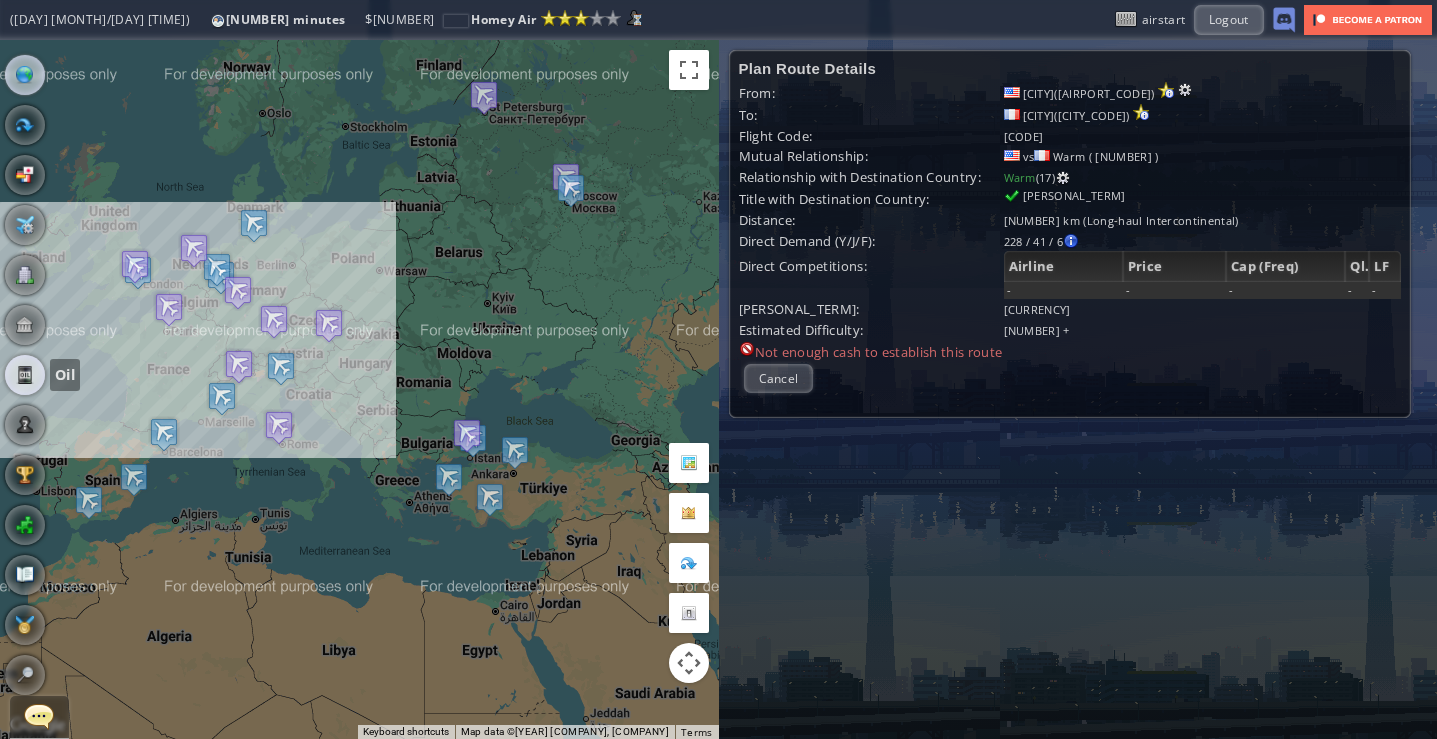 click at bounding box center (25, 375) 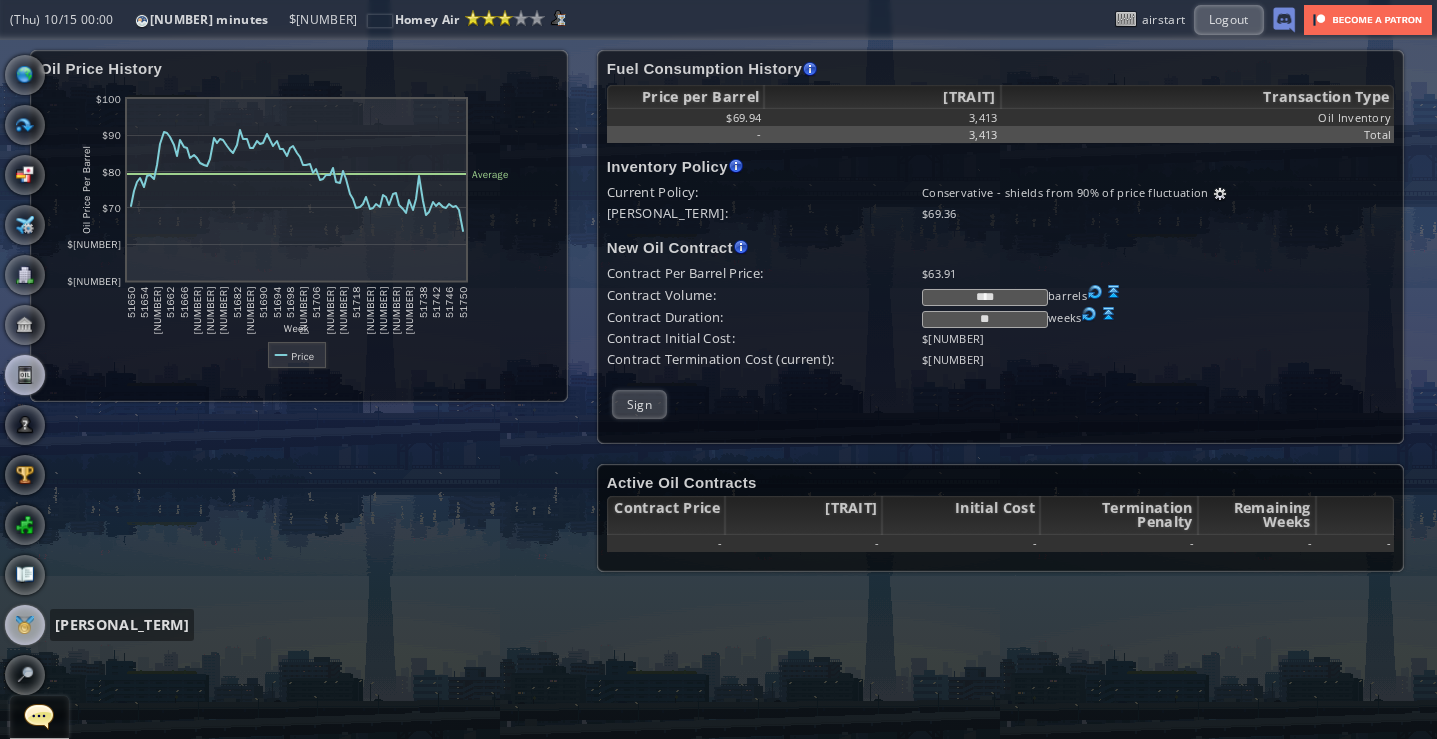 click at bounding box center (25, 625) 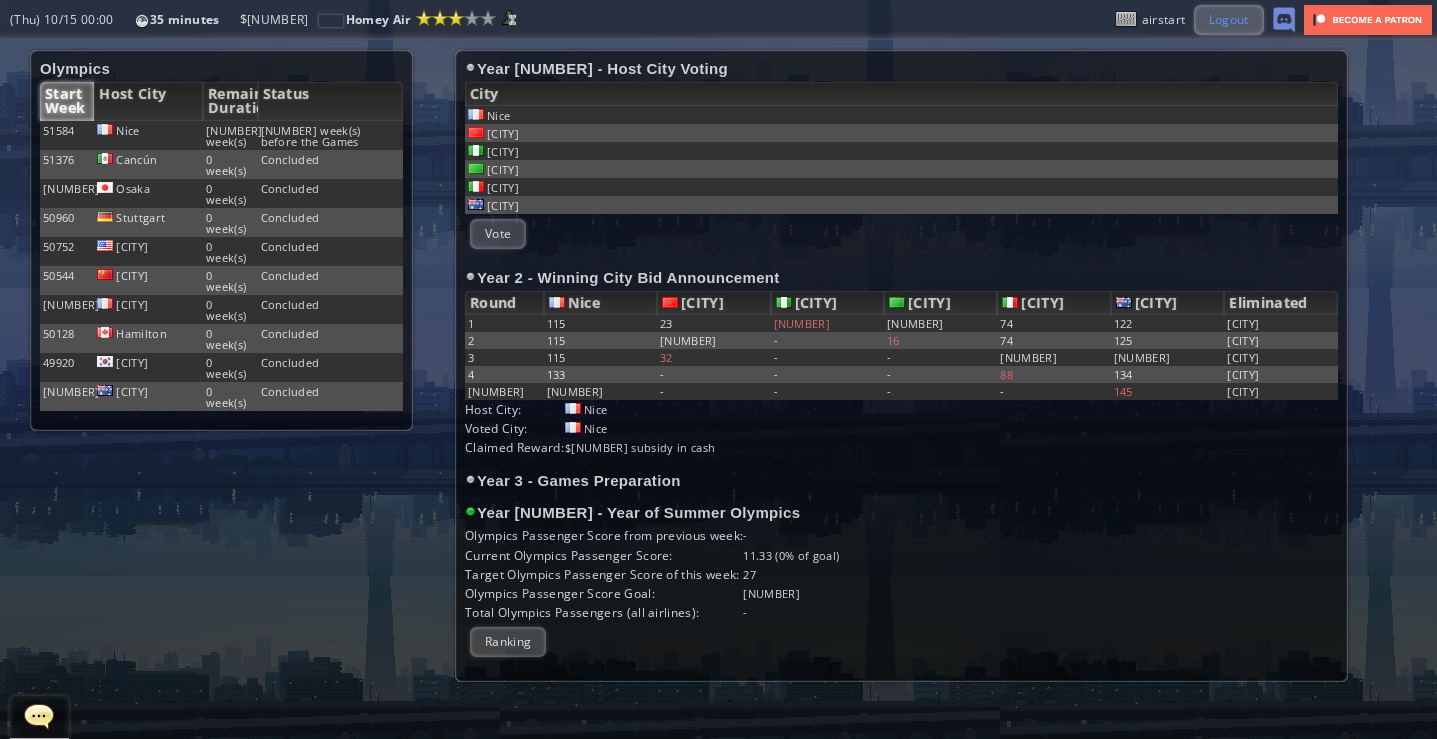 click on "Logout" at bounding box center (1229, 19) 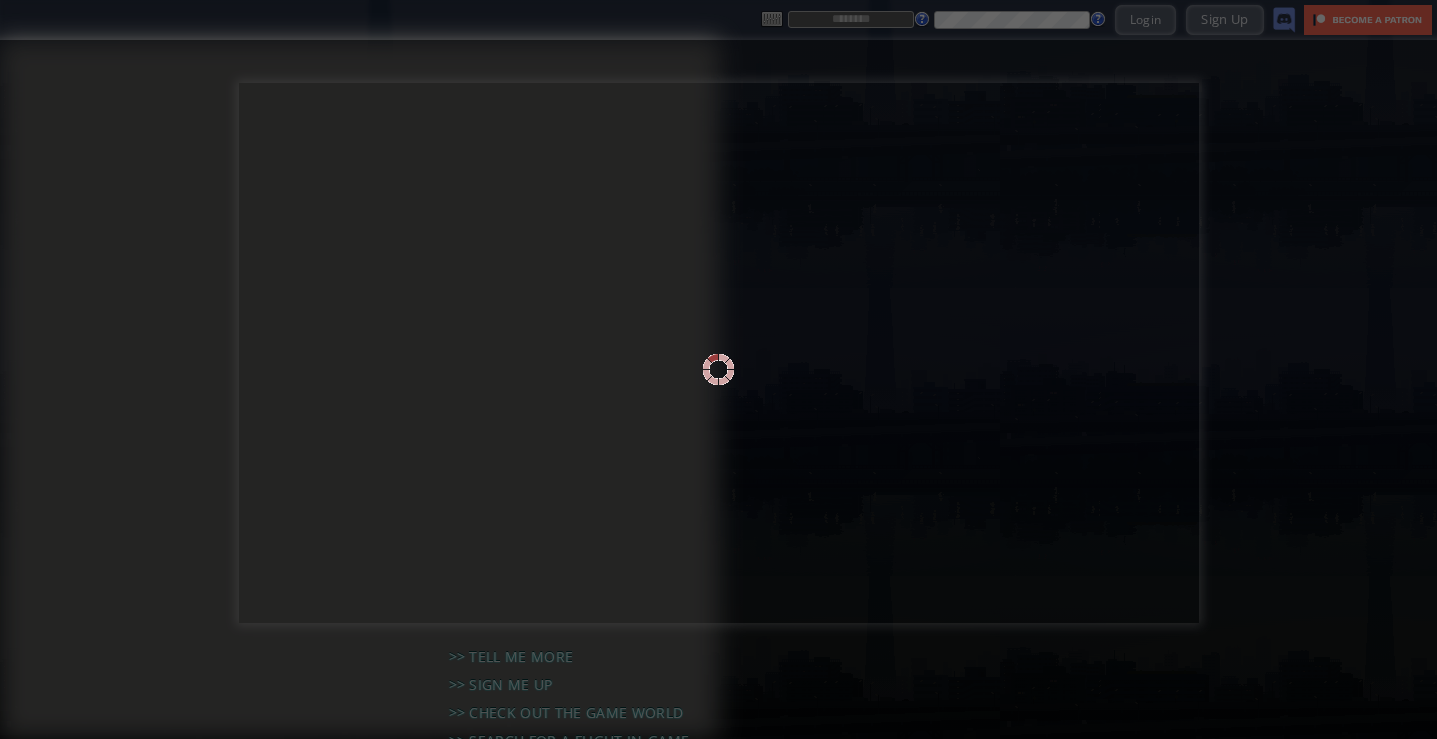 scroll, scrollTop: 0, scrollLeft: 0, axis: both 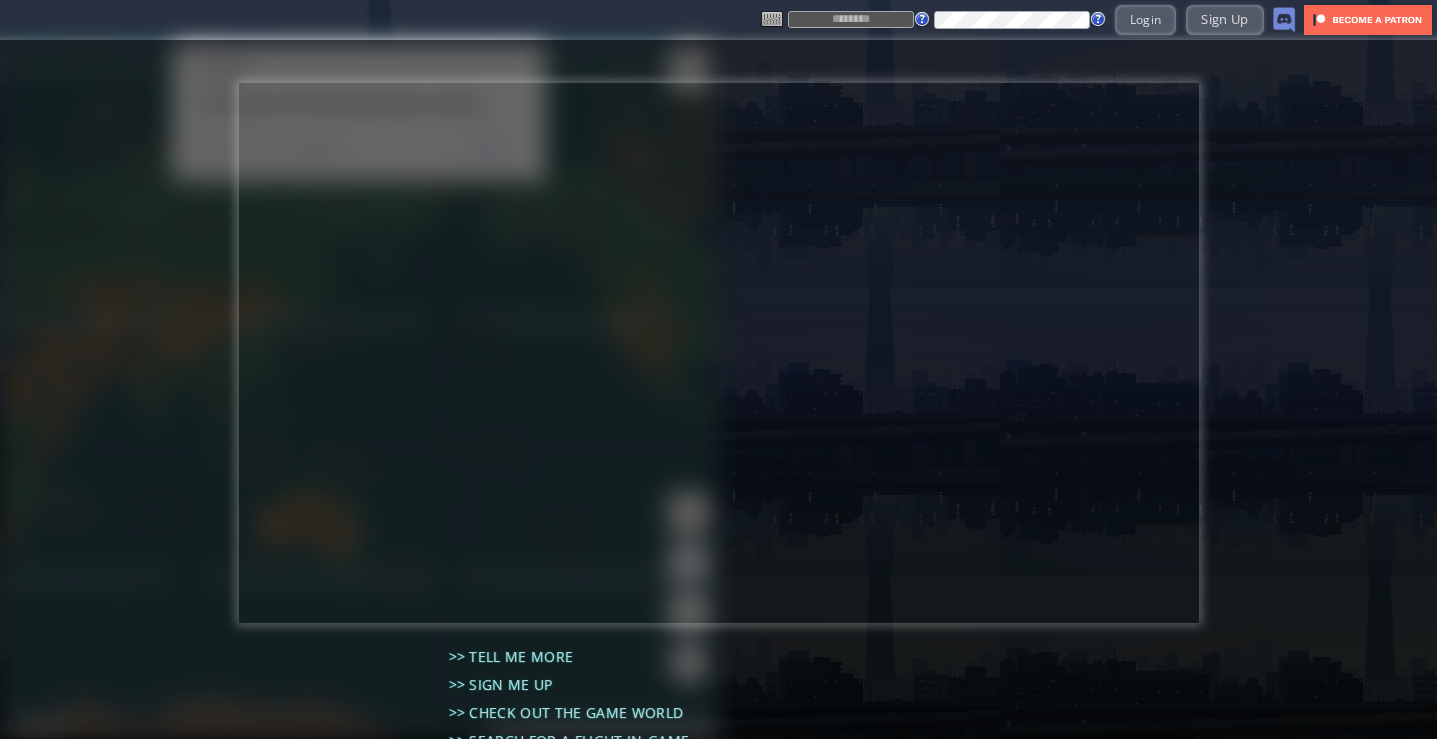 click at bounding box center [851, 19] 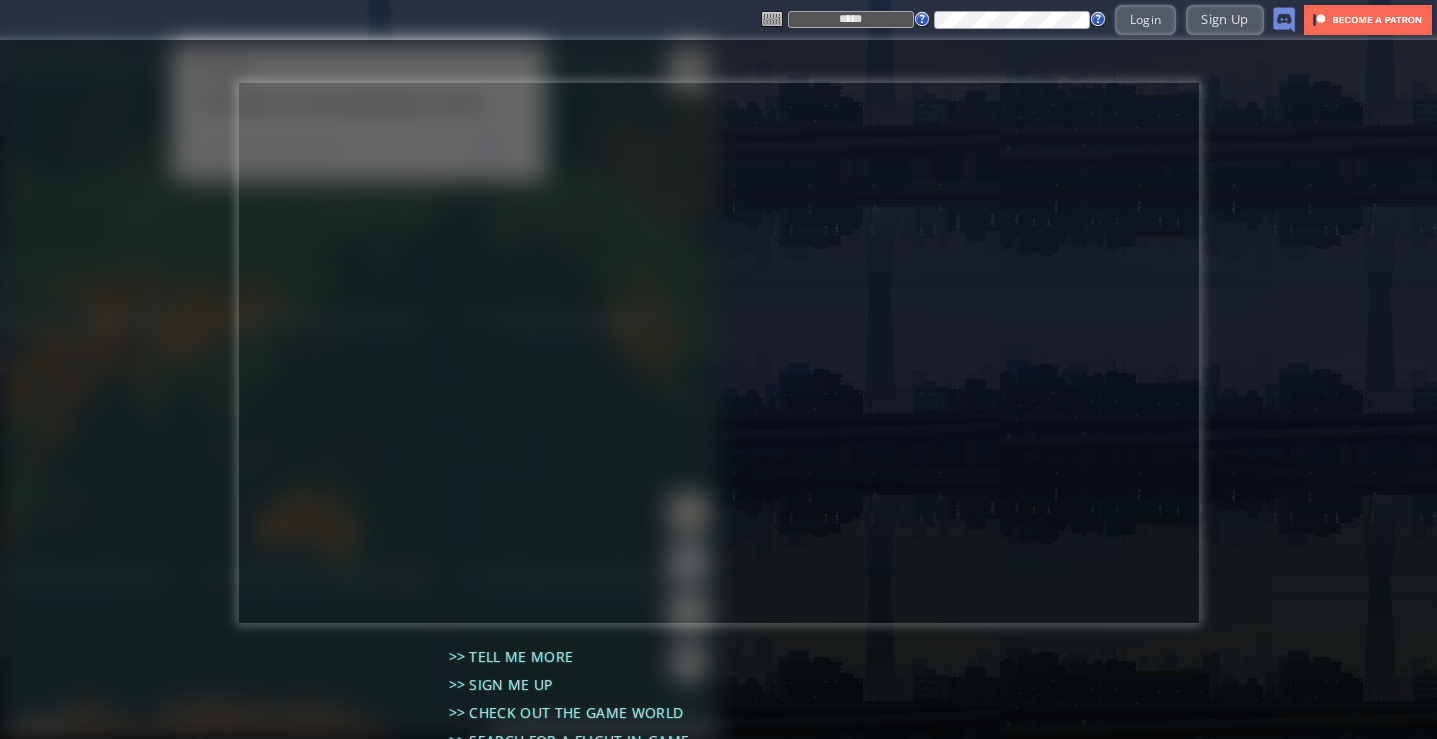 type on "*****" 